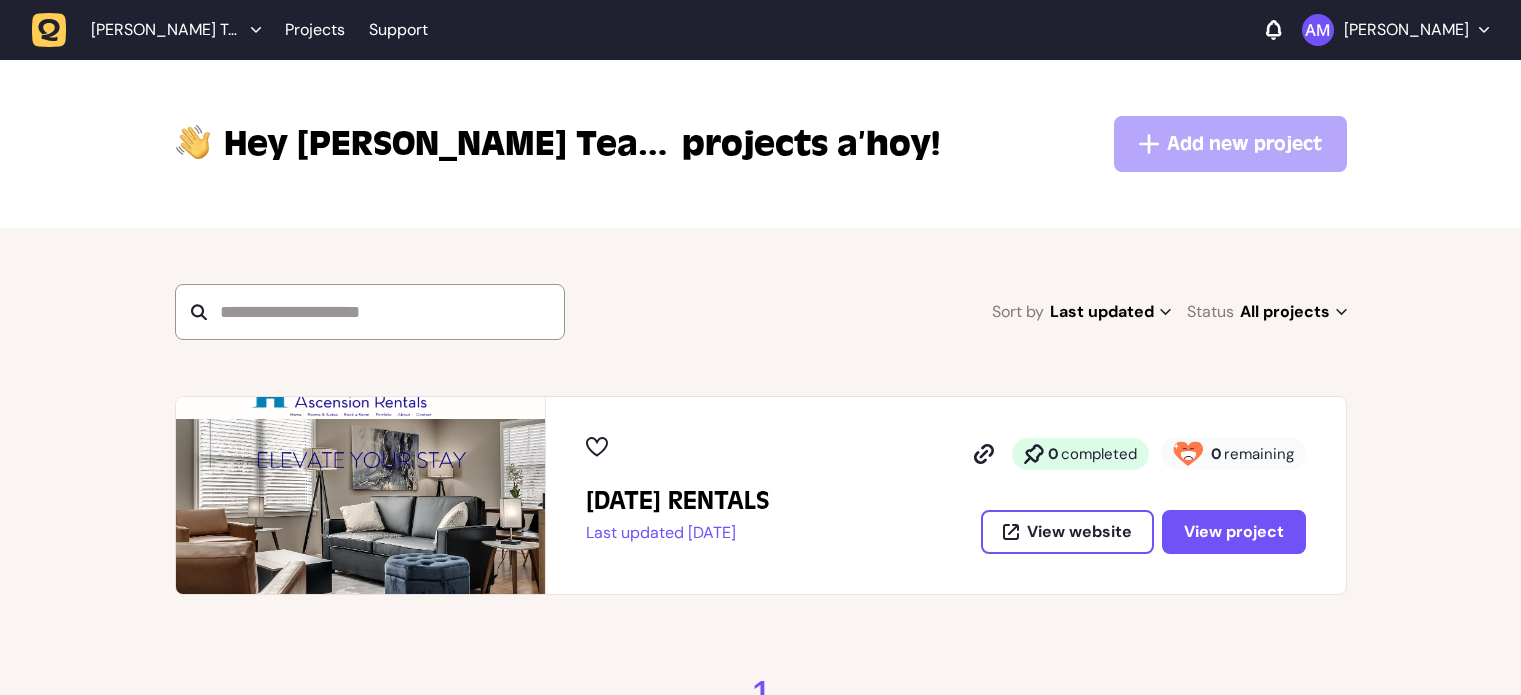 scroll, scrollTop: 0, scrollLeft: 0, axis: both 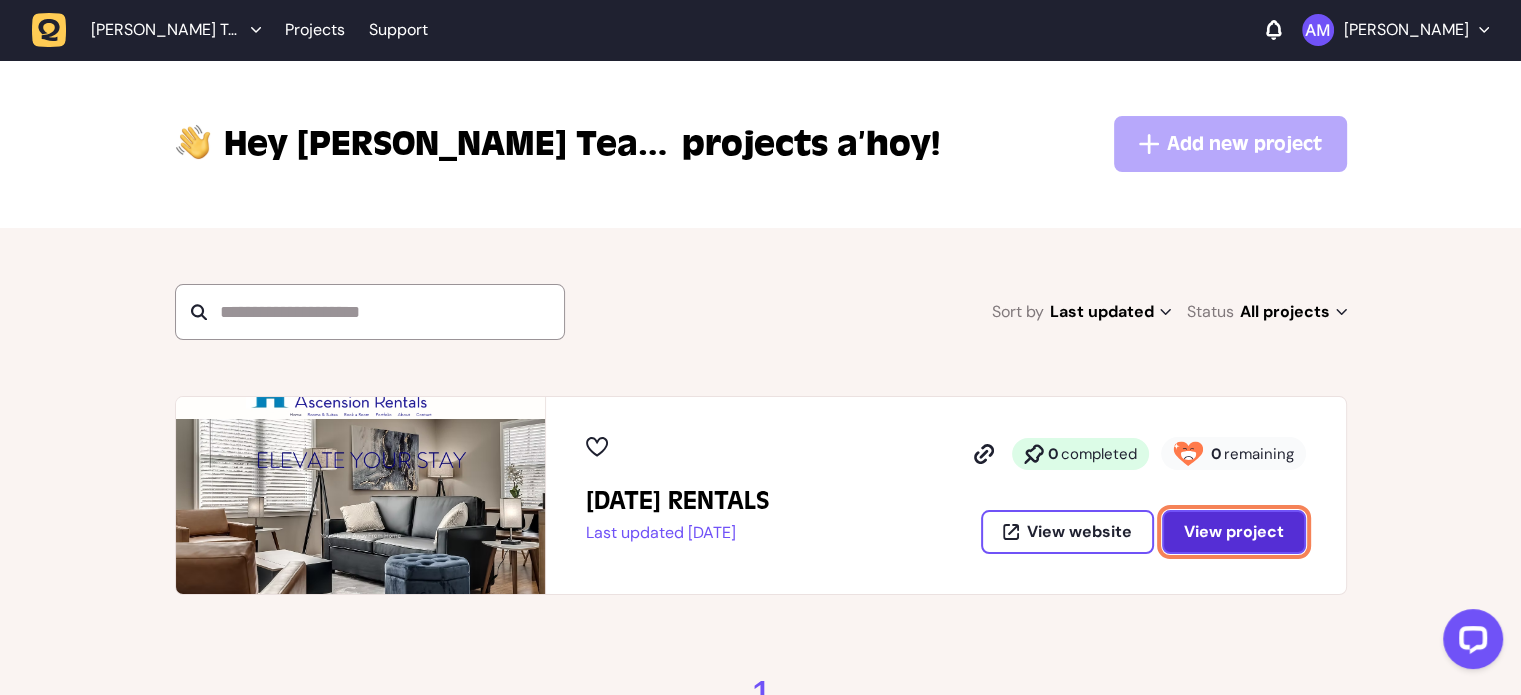 click on "View project" 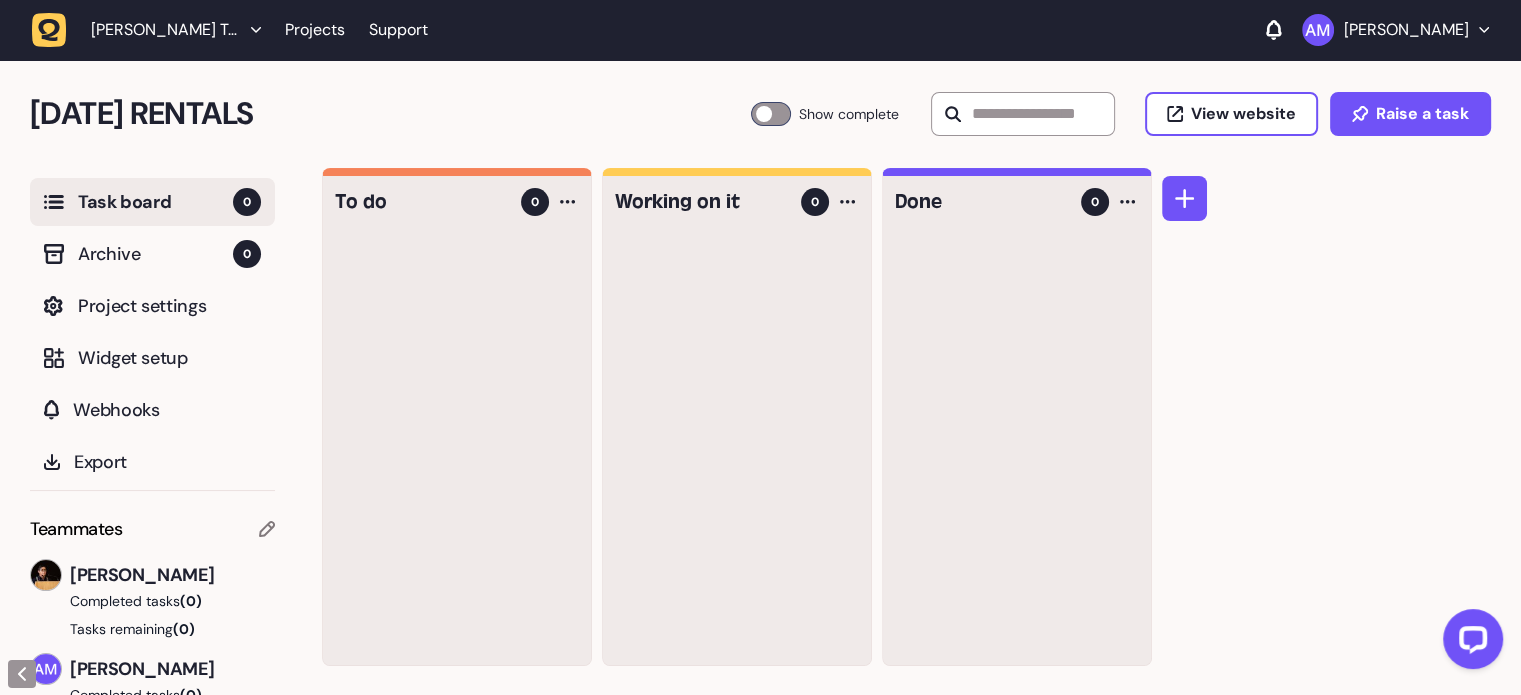 drag, startPoint x: 432, startPoint y: 252, endPoint x: 484, endPoint y: 237, distance: 54.120235 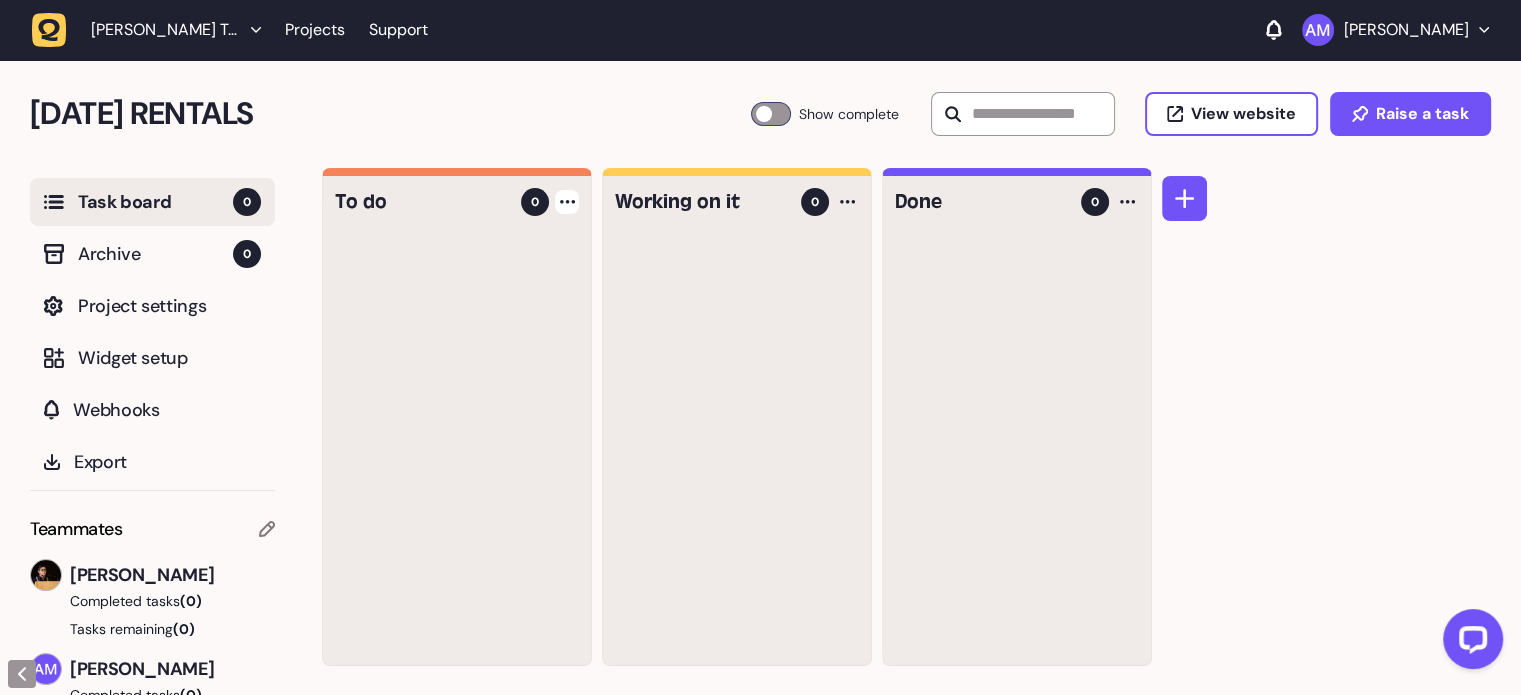 click 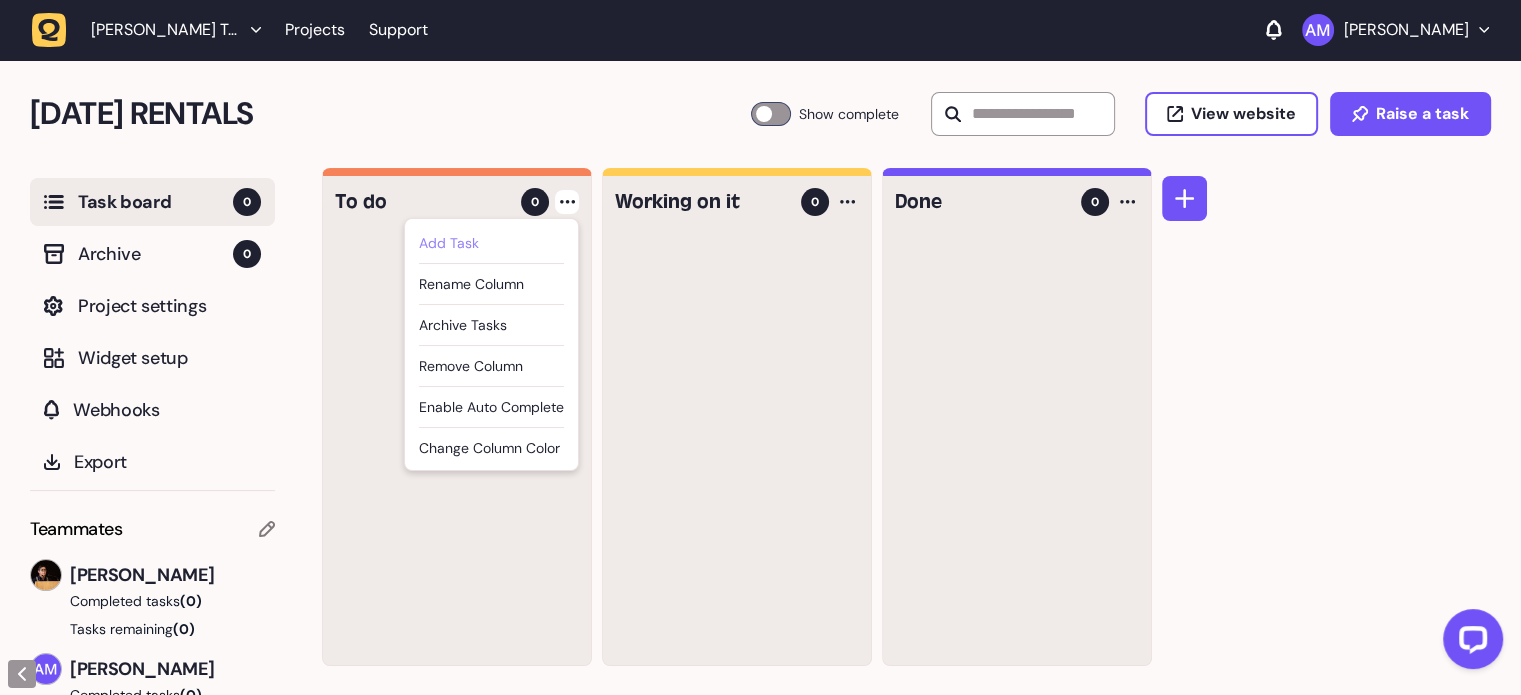 click on "Add Task" 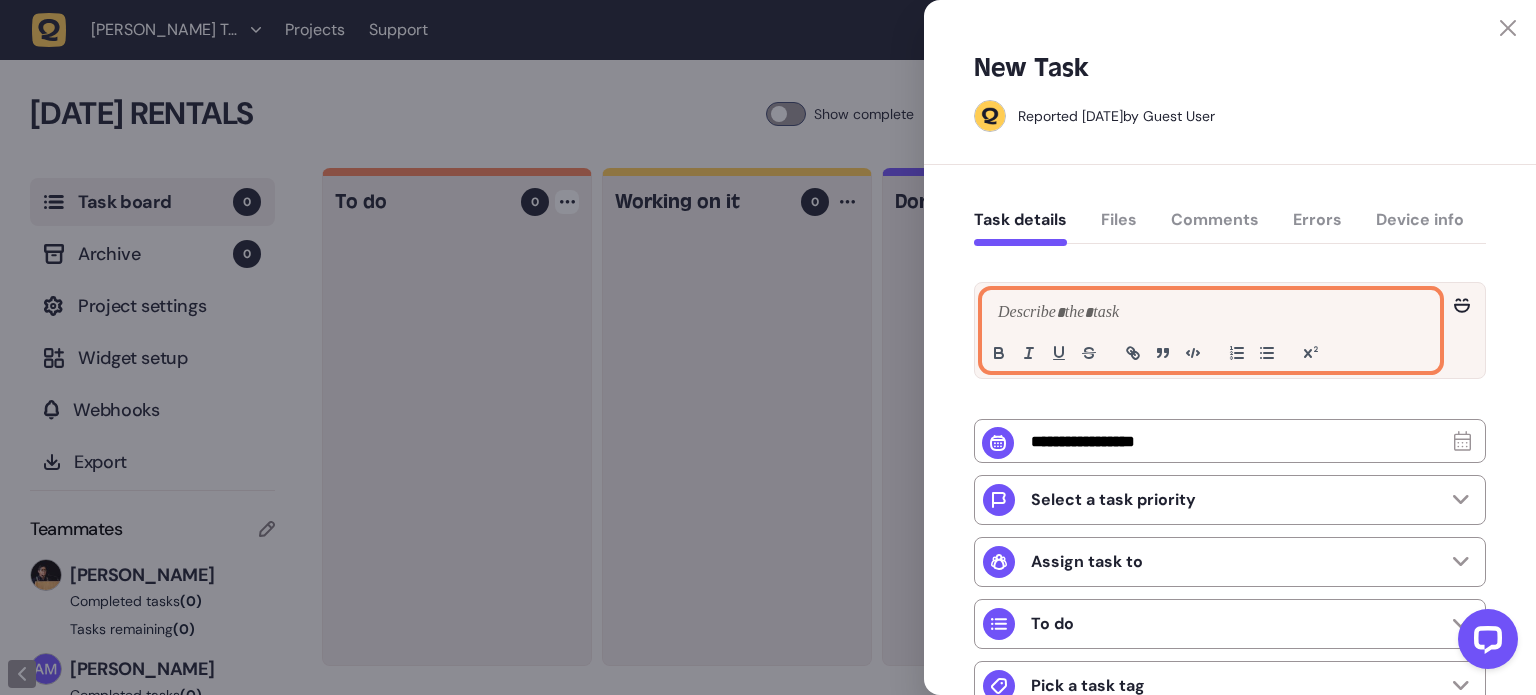 click 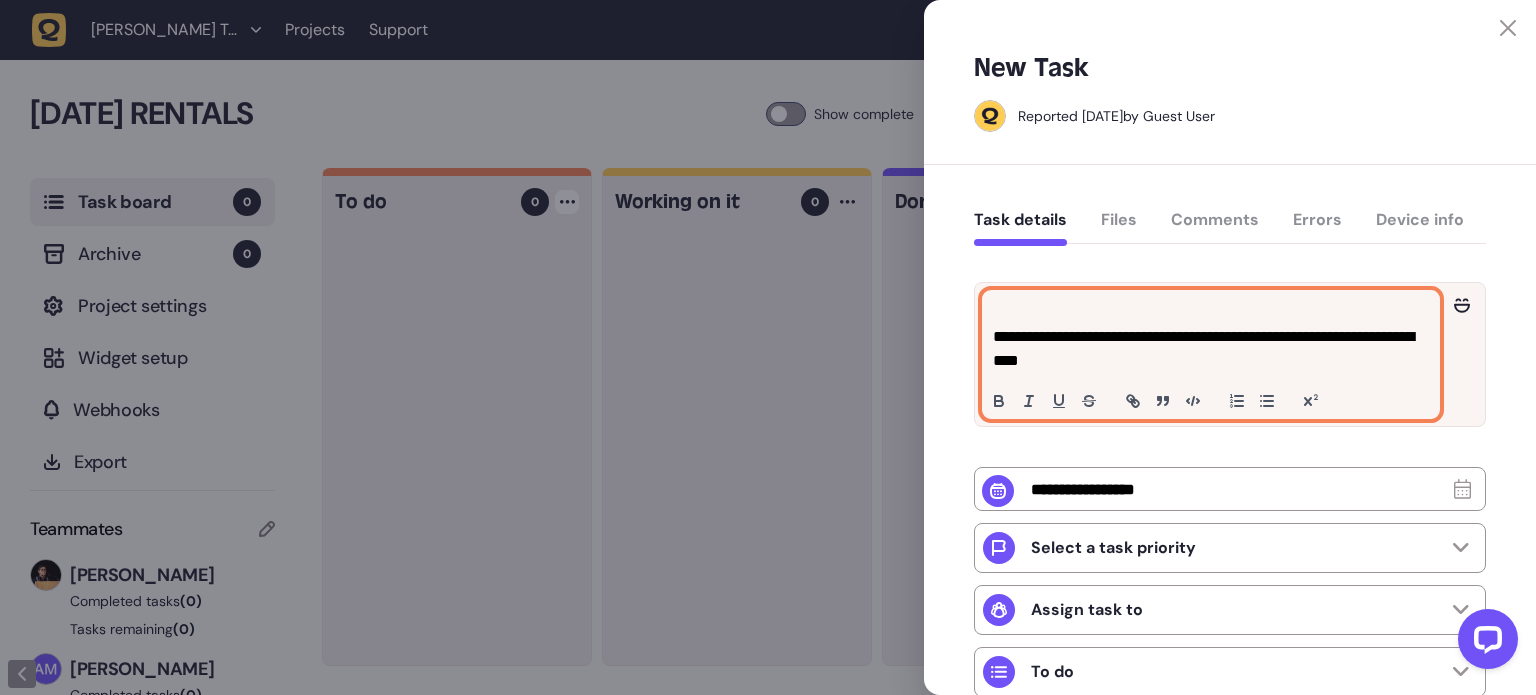 click on "**********" 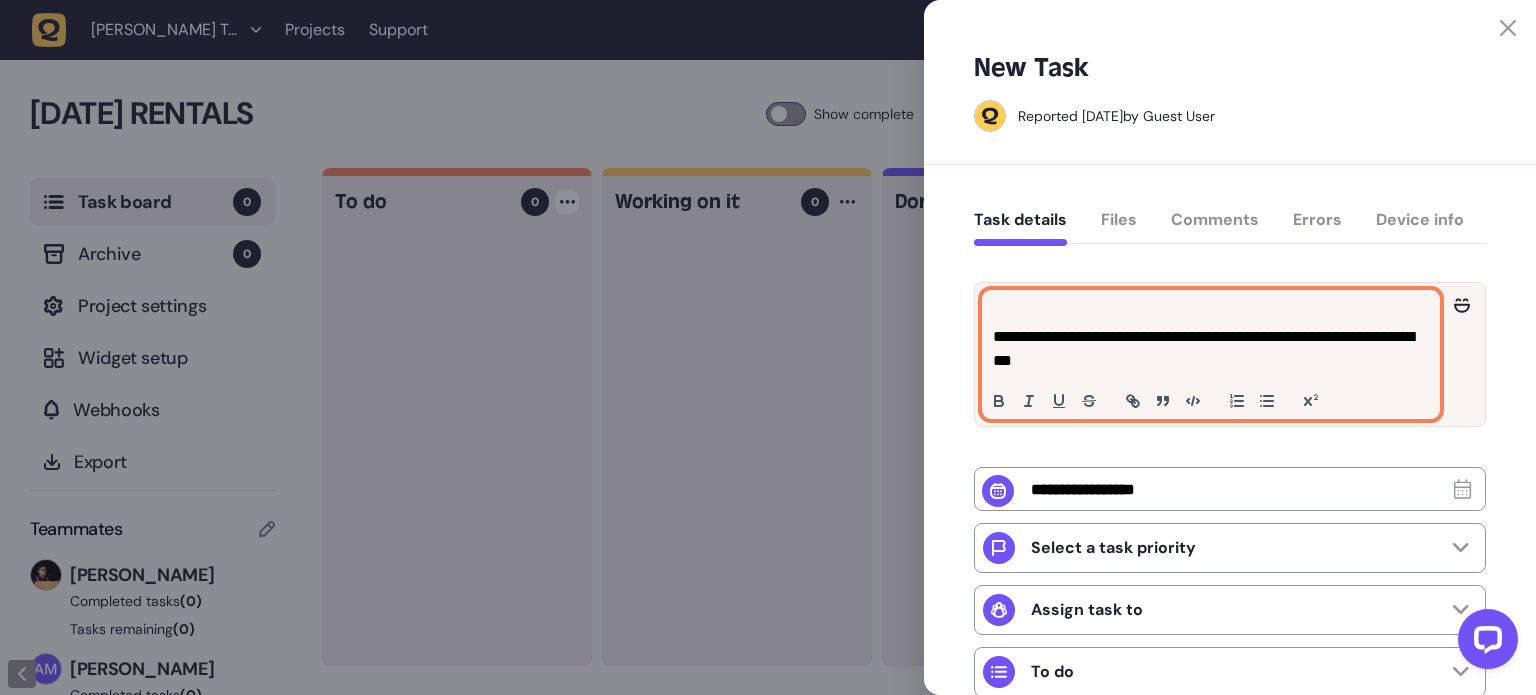 click on "**********" 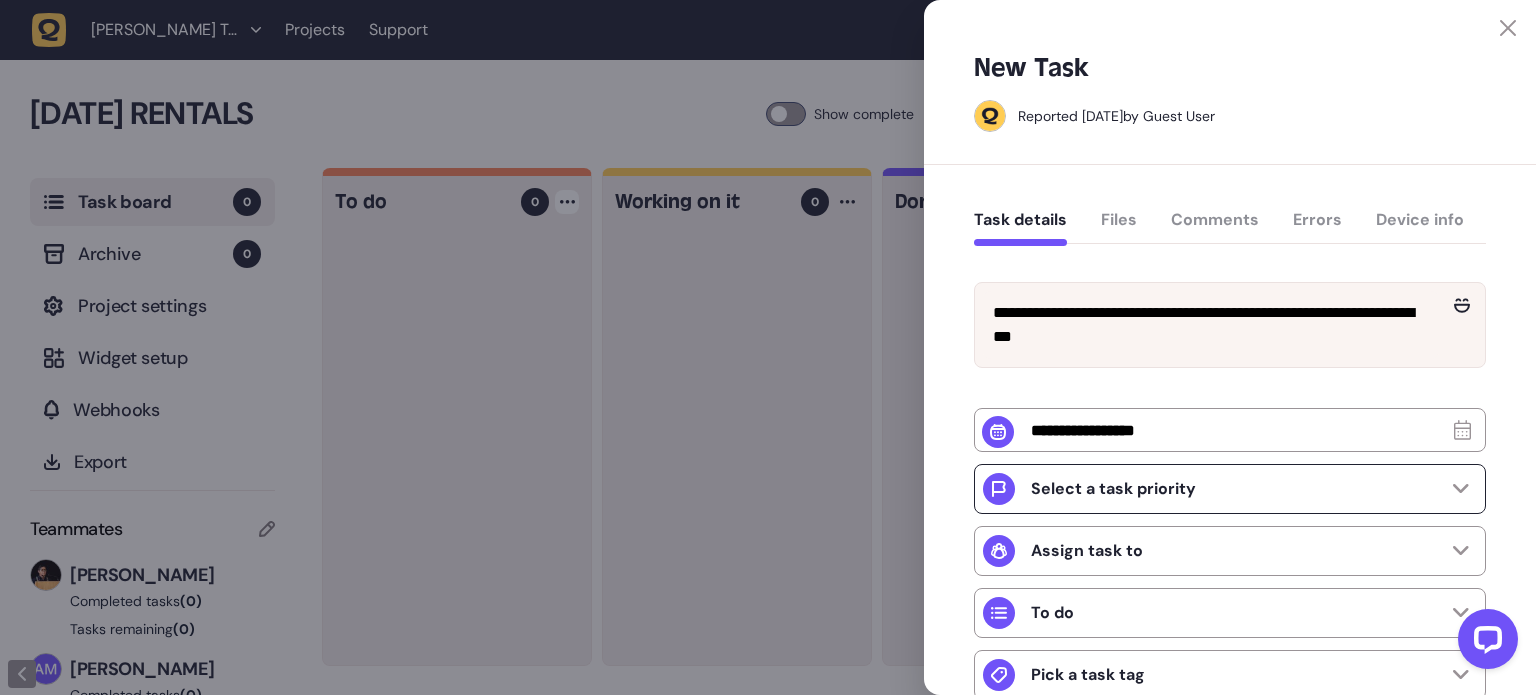 click on "Select a task priority" 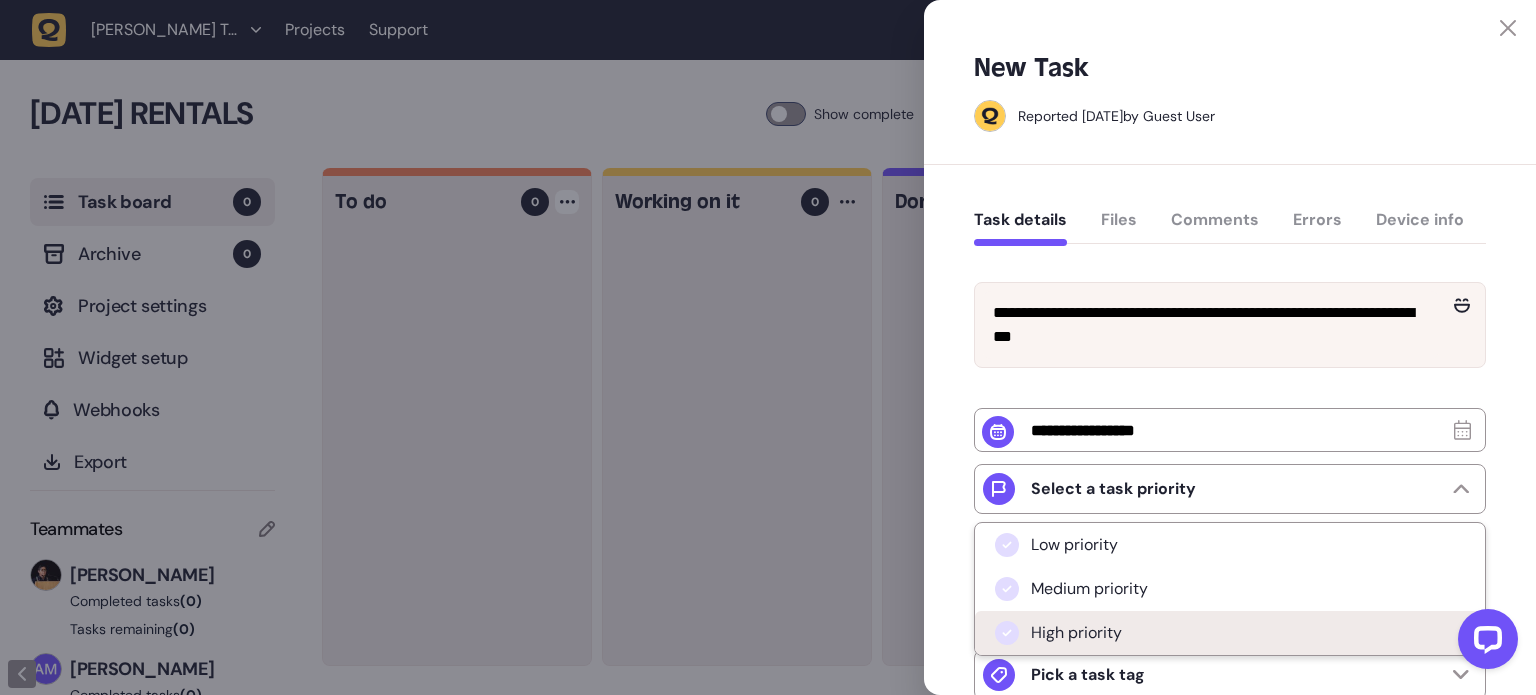 click on "High priority" 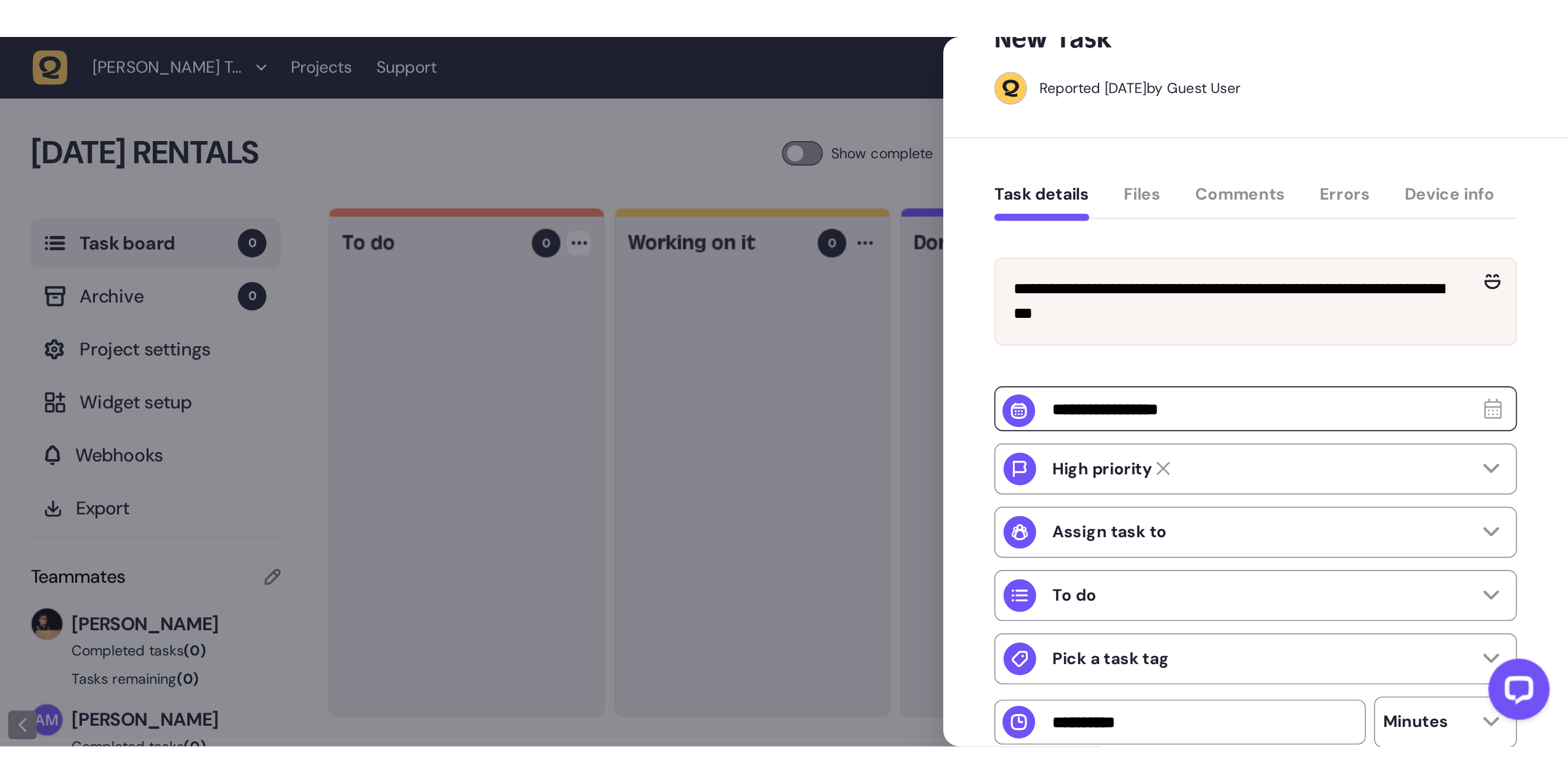 scroll, scrollTop: 82, scrollLeft: 0, axis: vertical 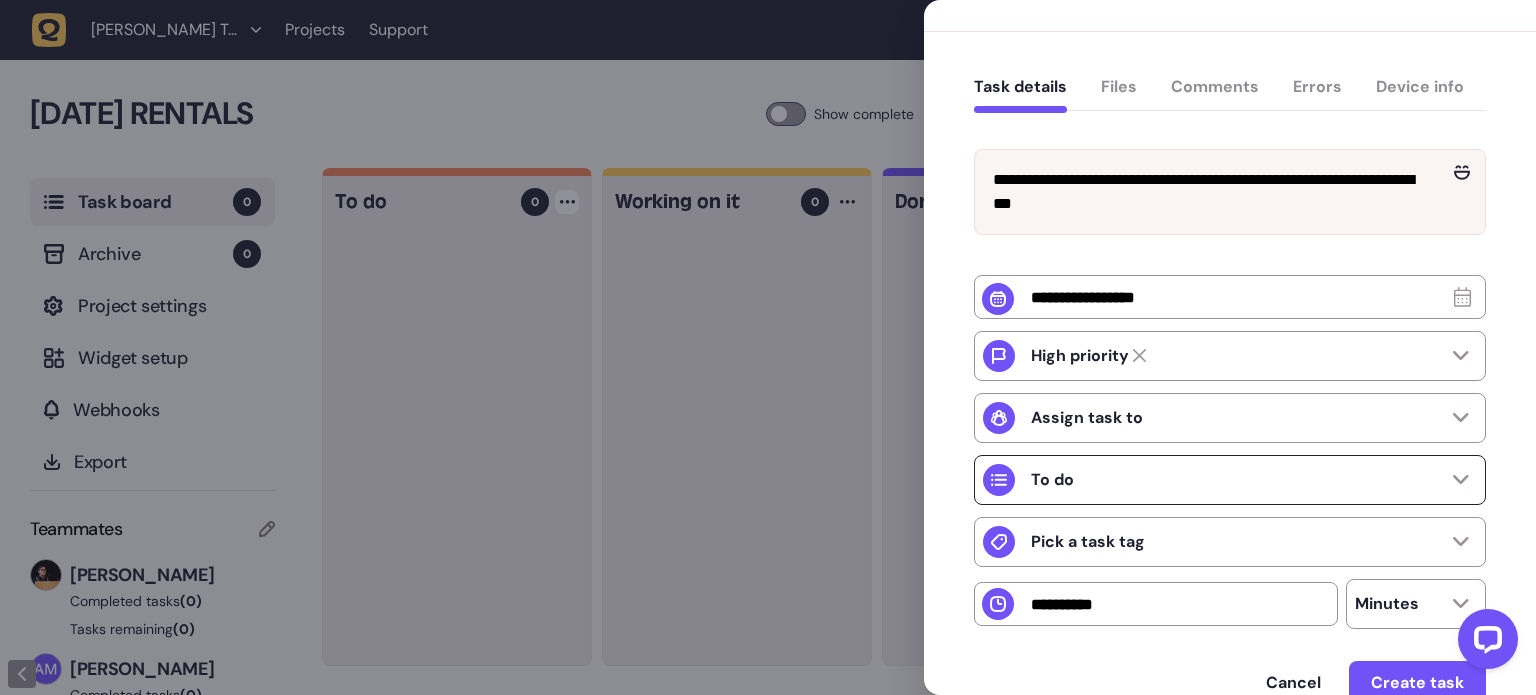 click on "To do" 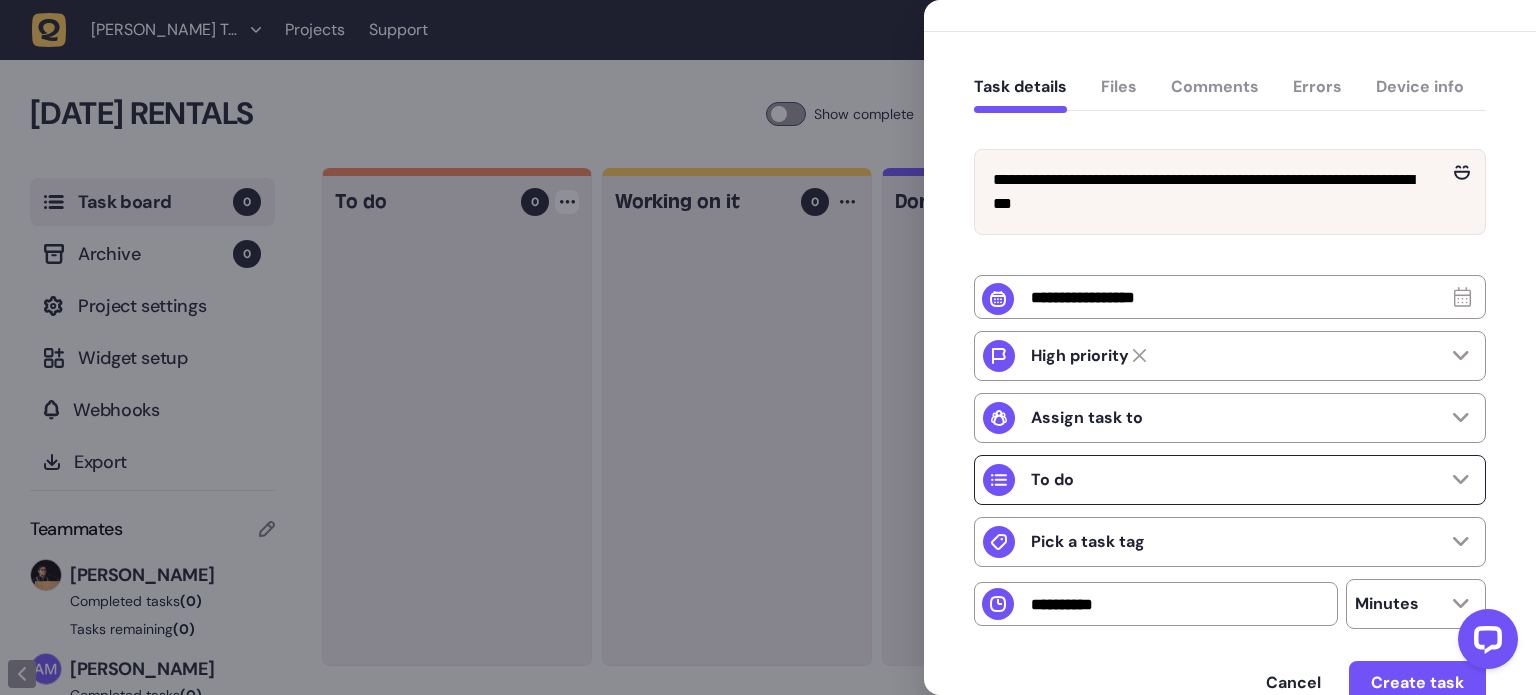 click on "To do" 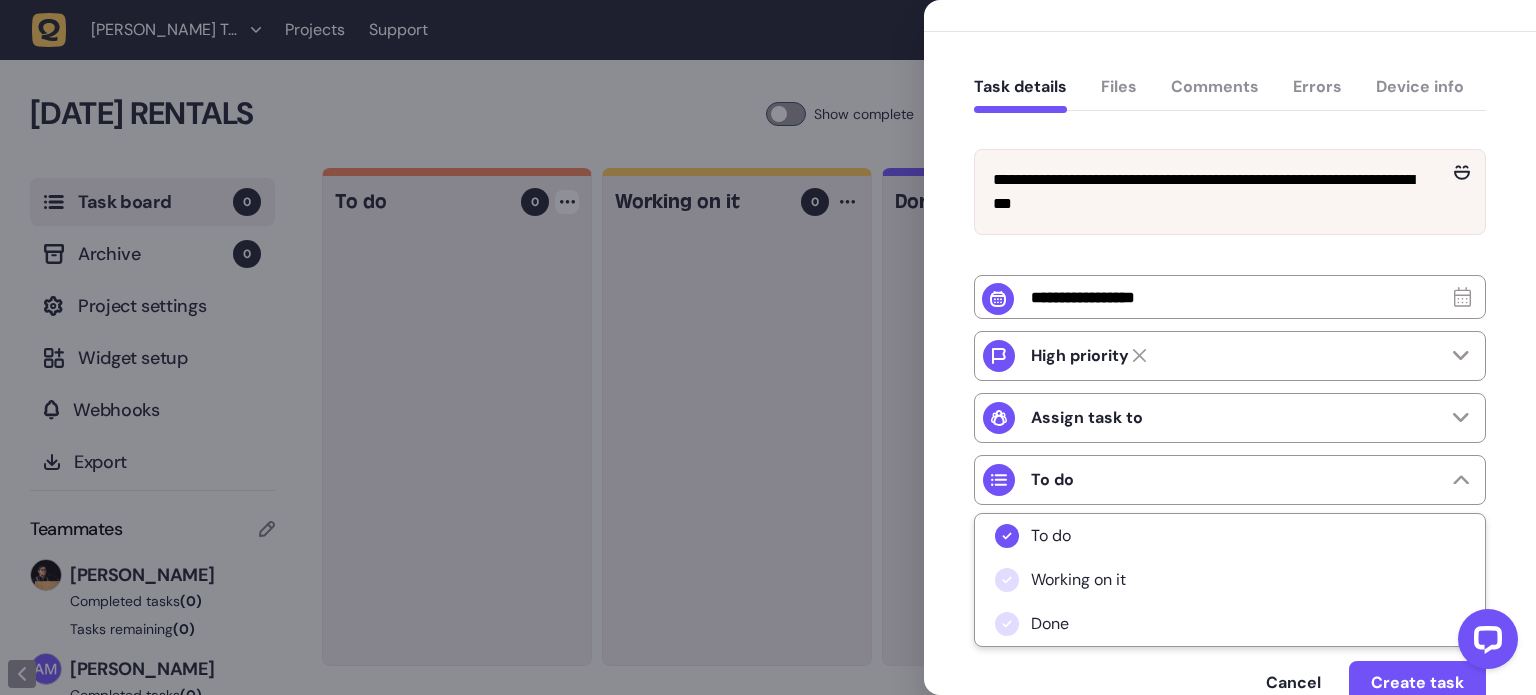 click on "**********" 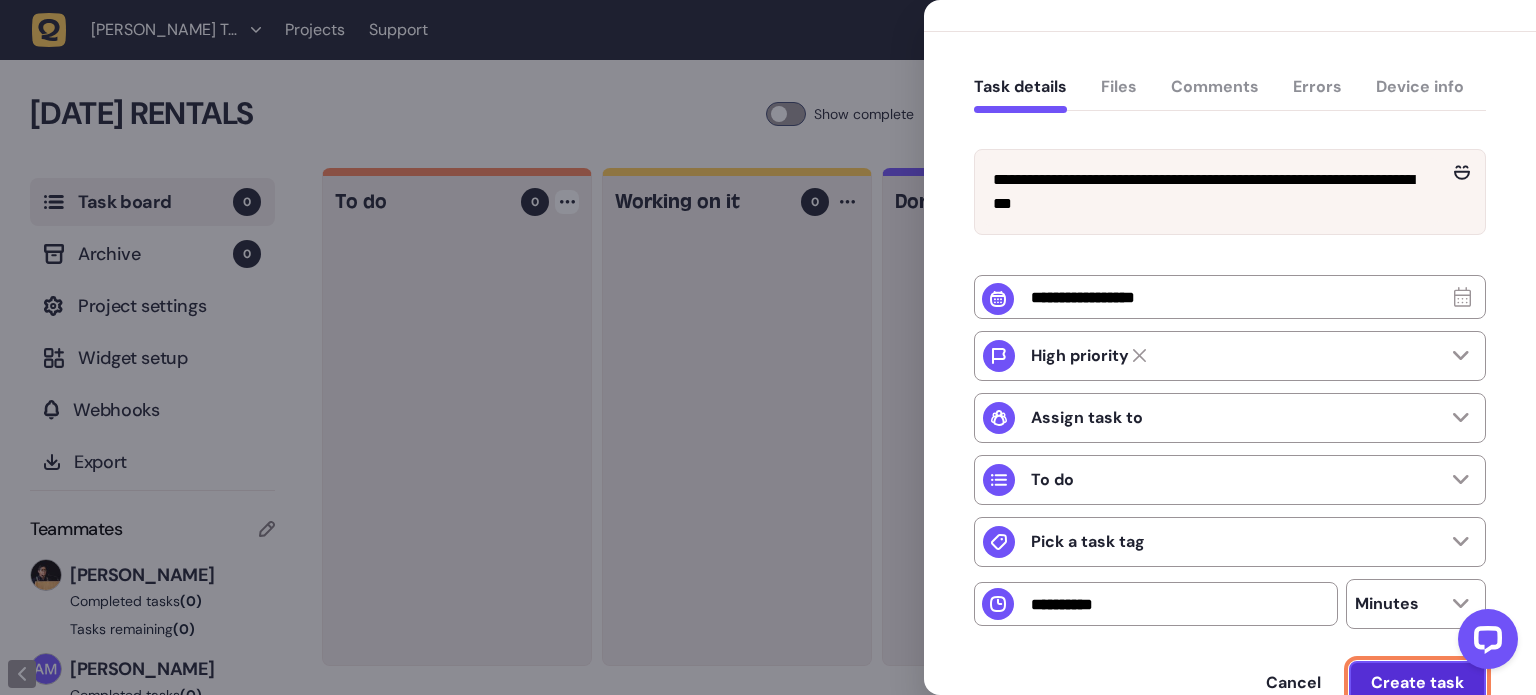 click on "Create task" 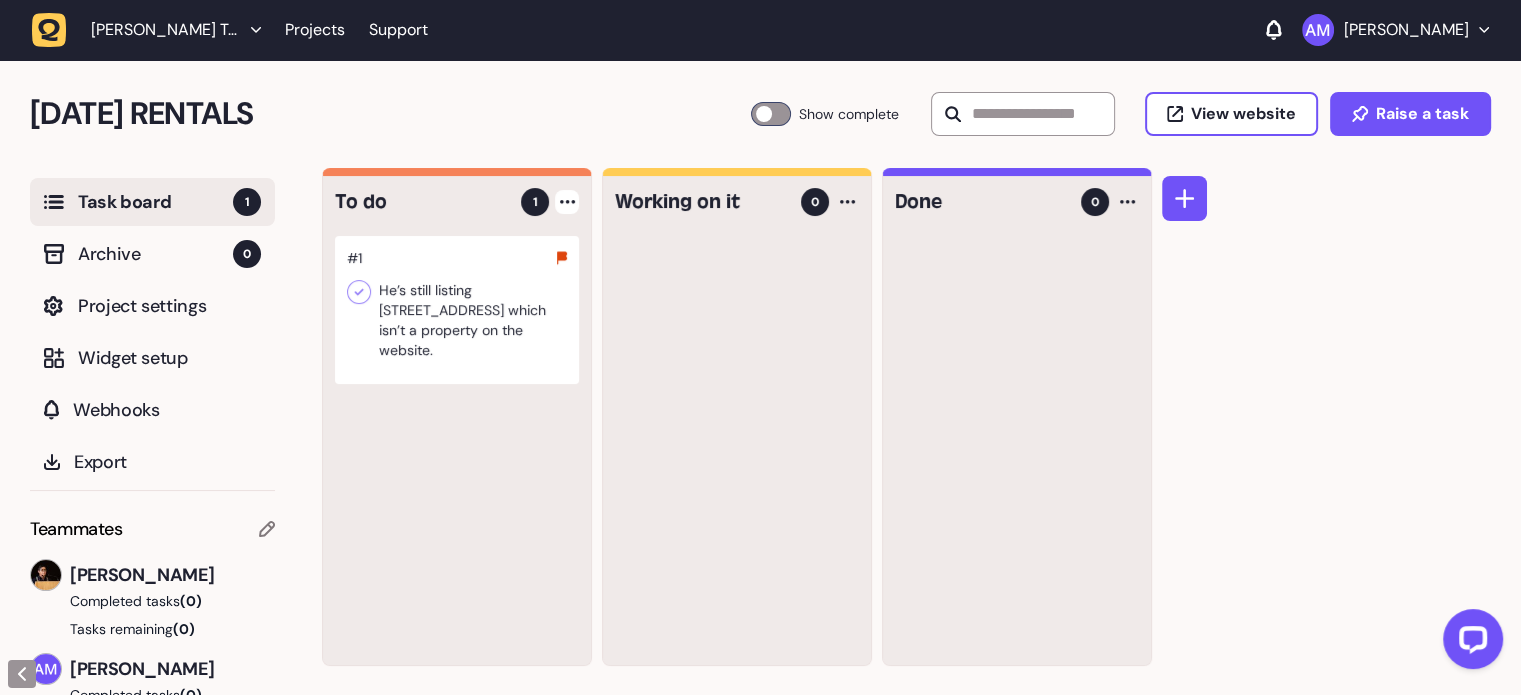 click 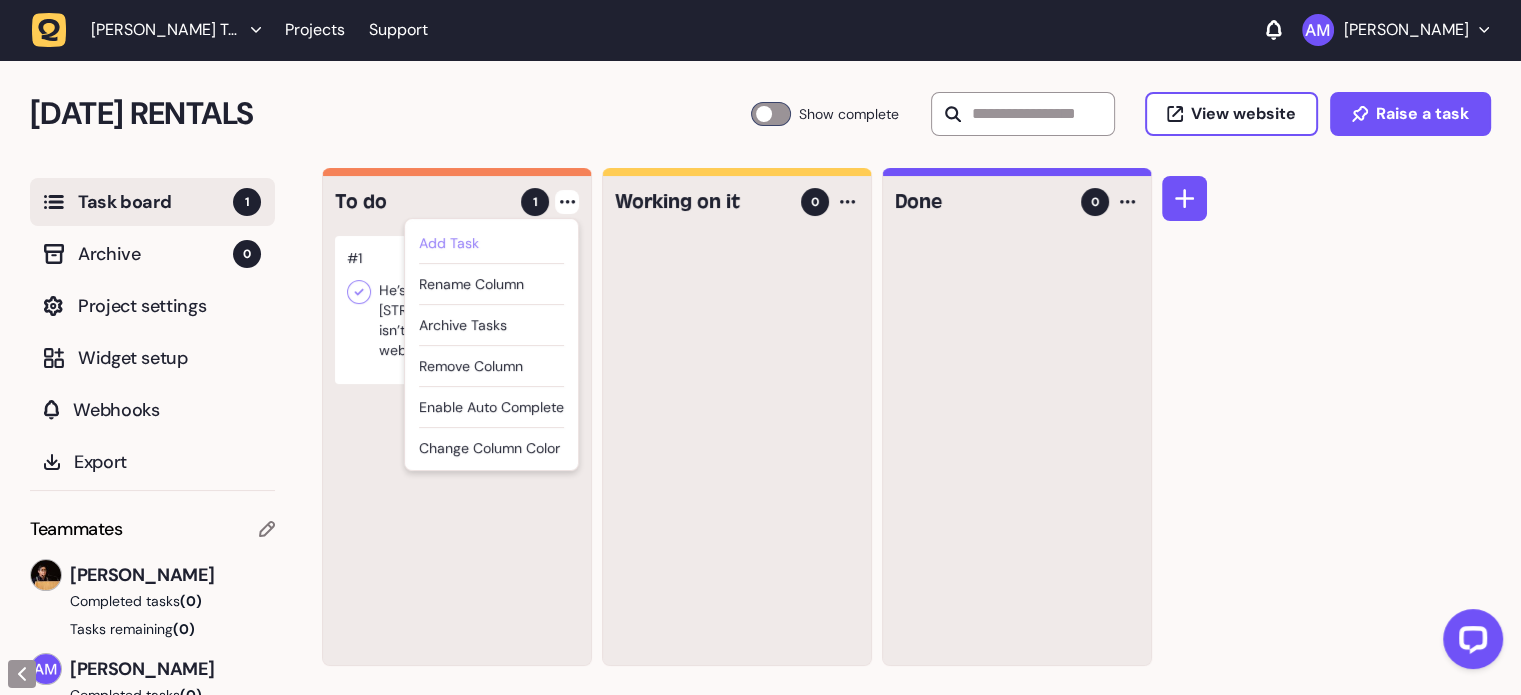 click on "Add Task" 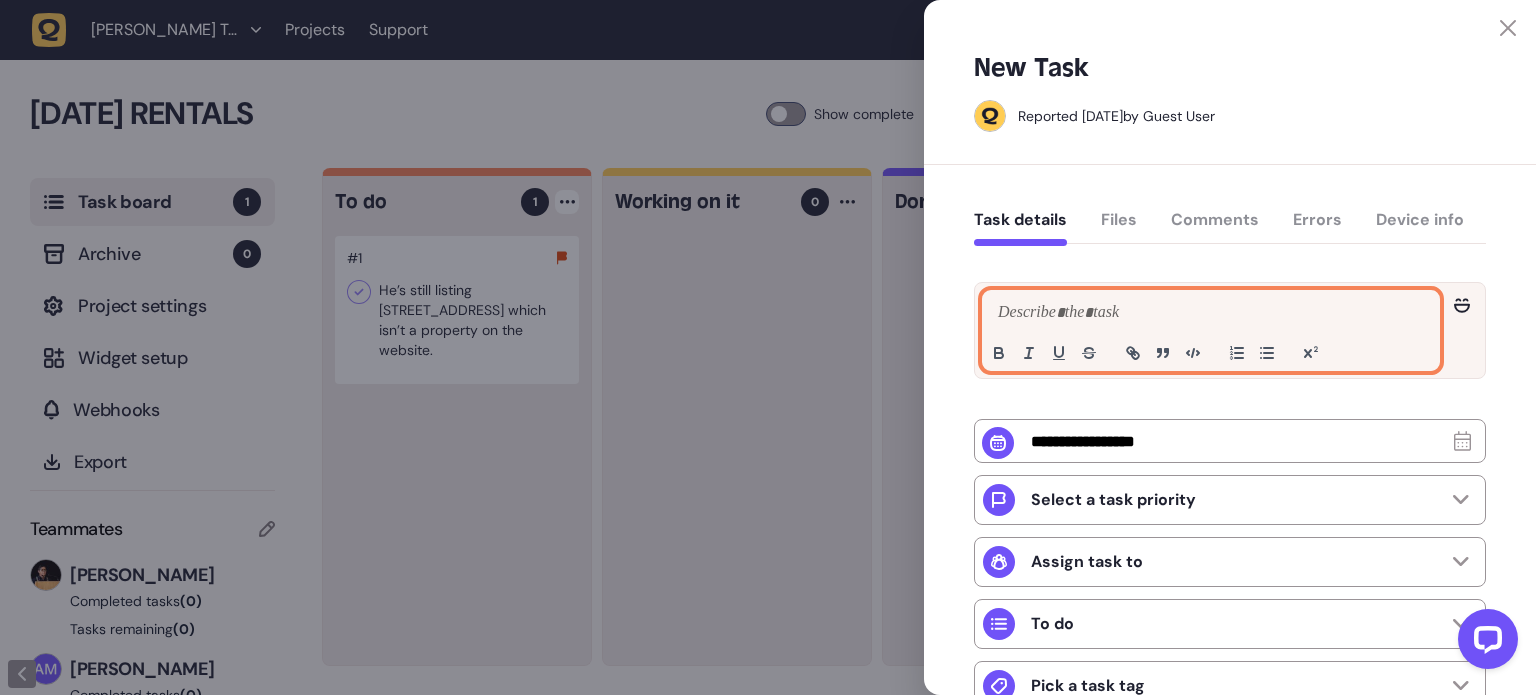 click 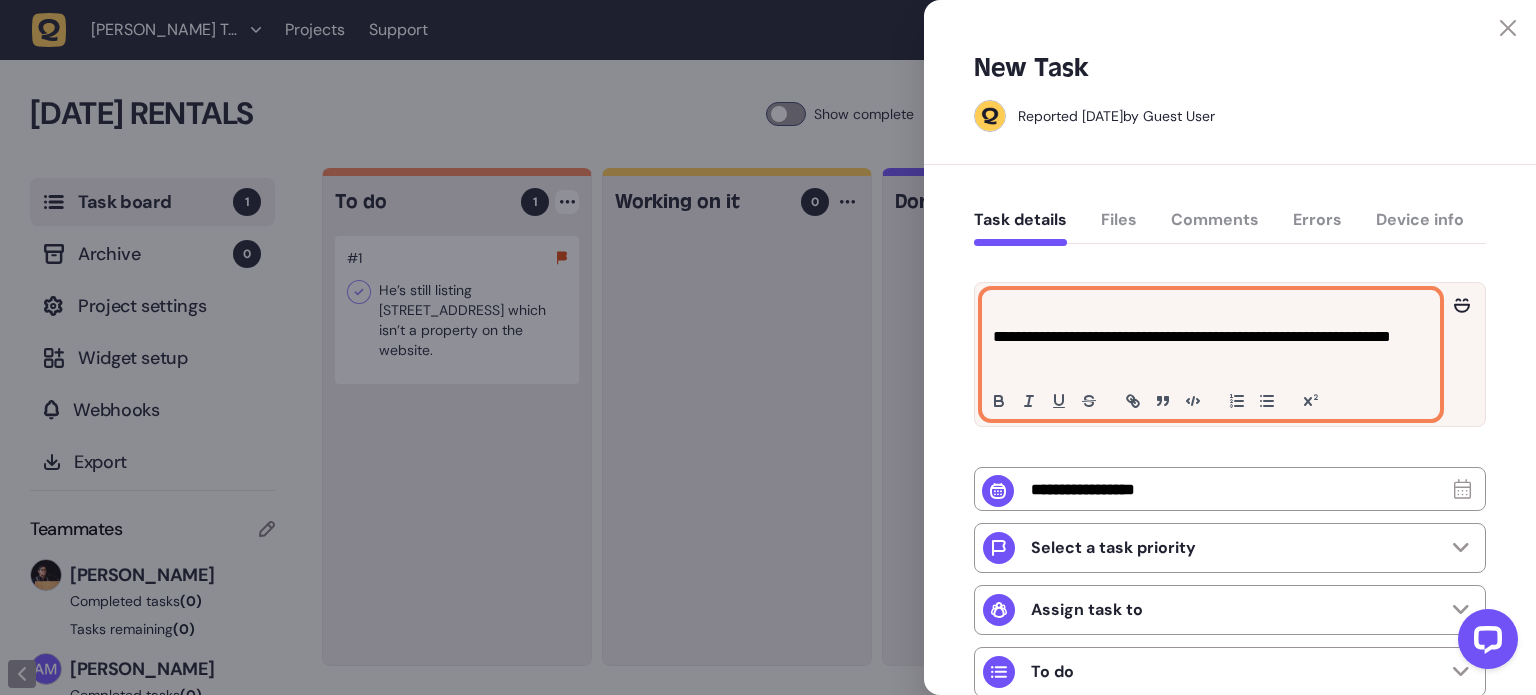 click on "**********" 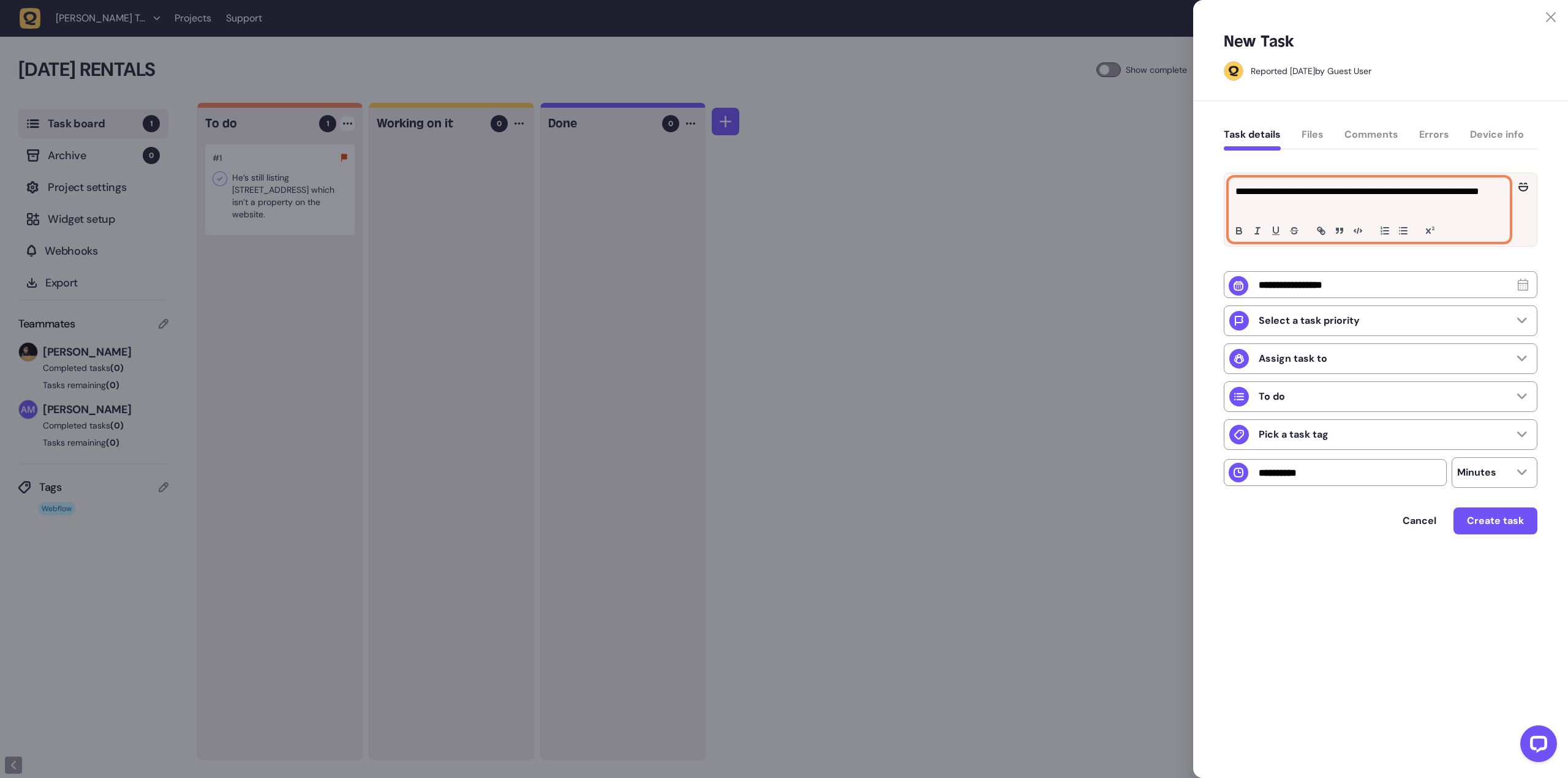 click on "**********" 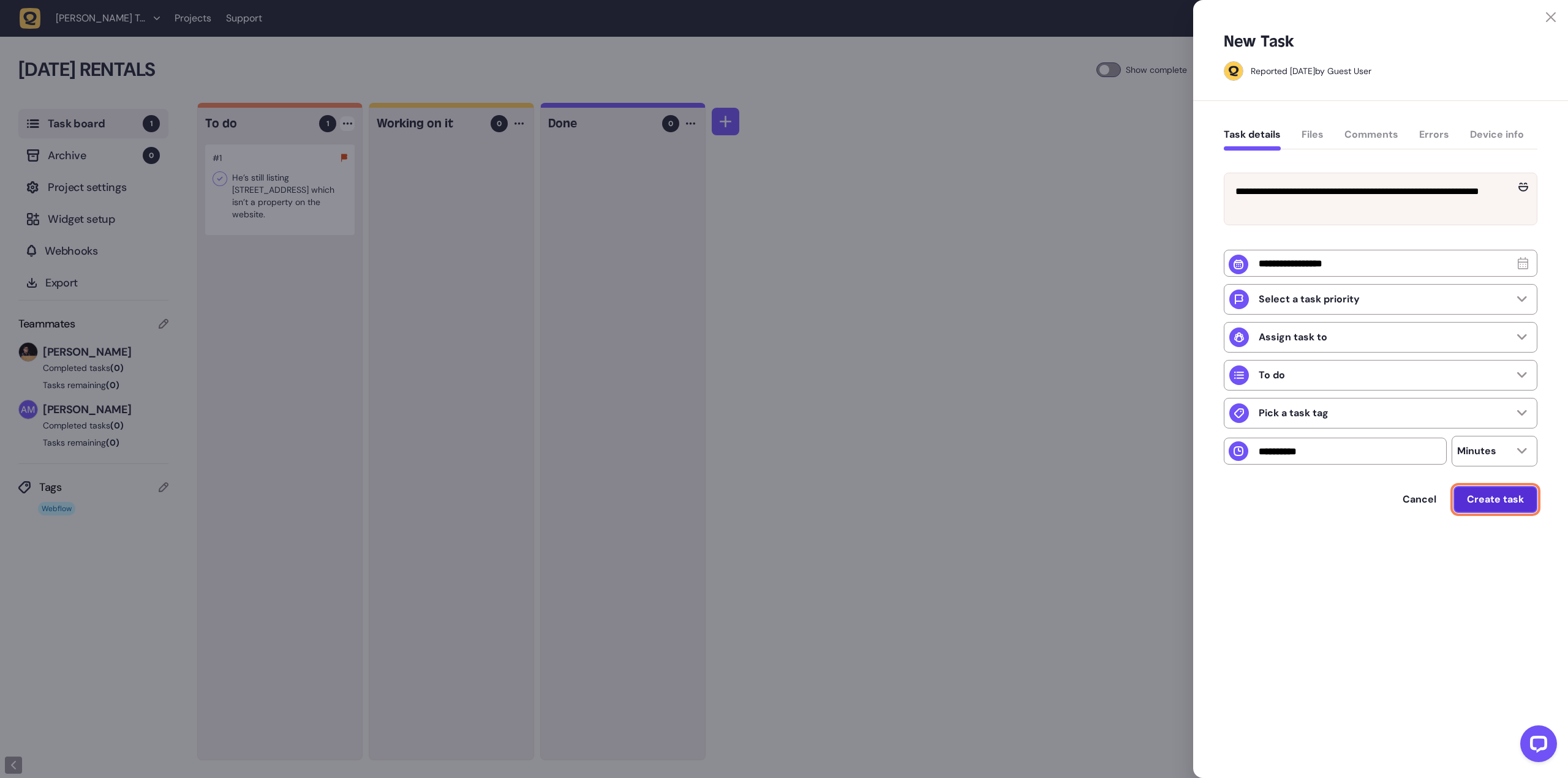 click on "Create task" 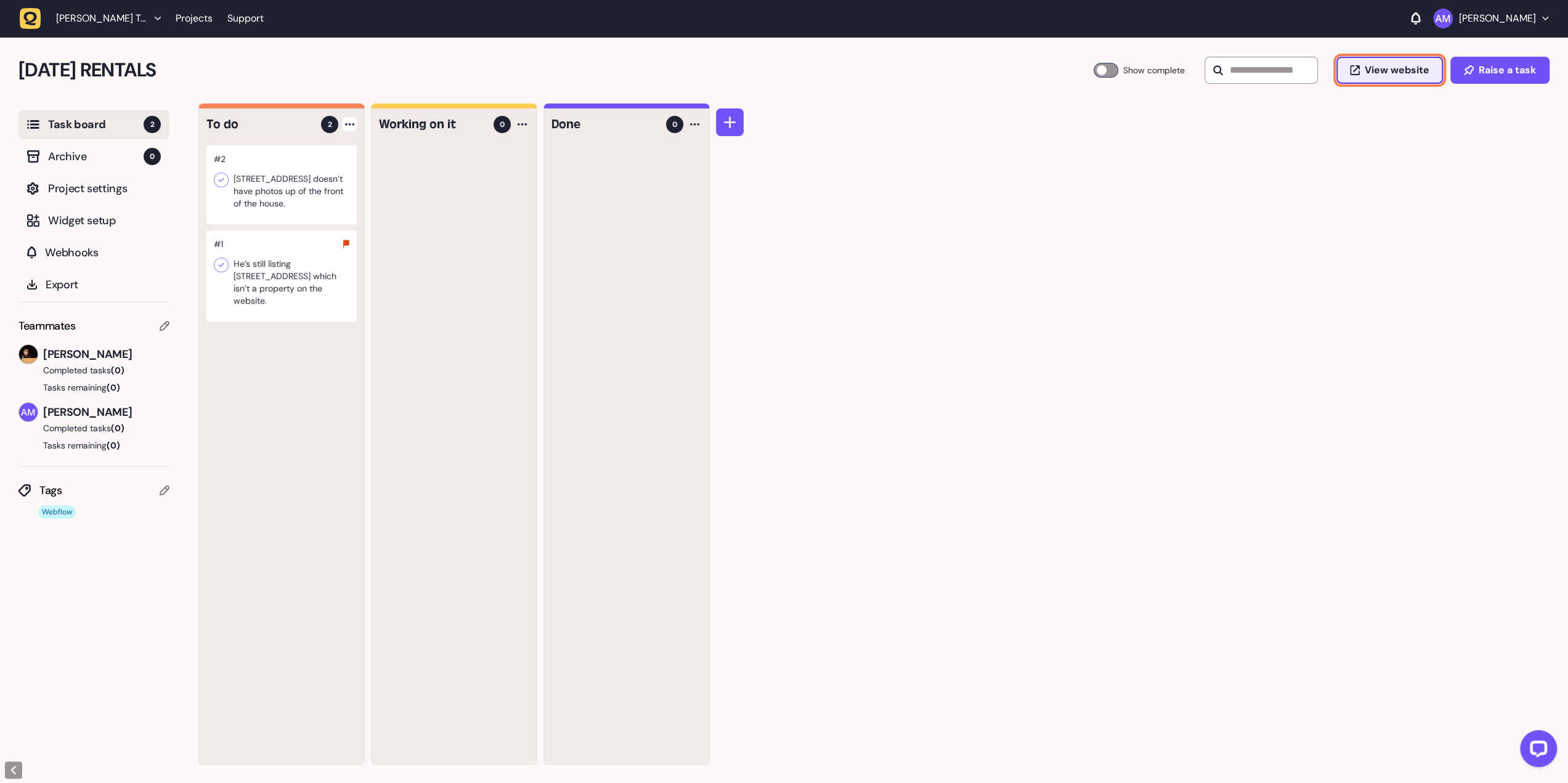click on "View website" 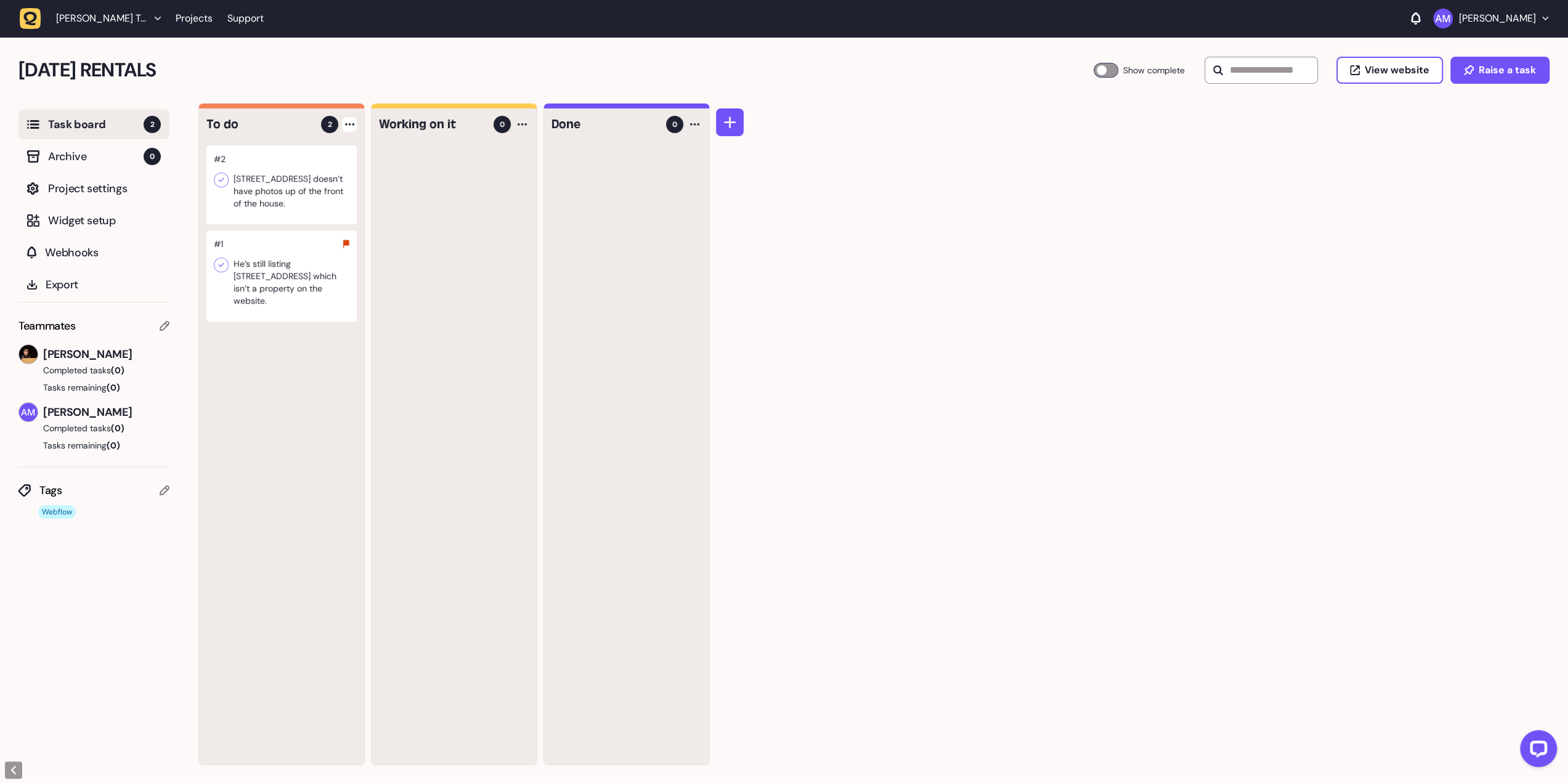 click 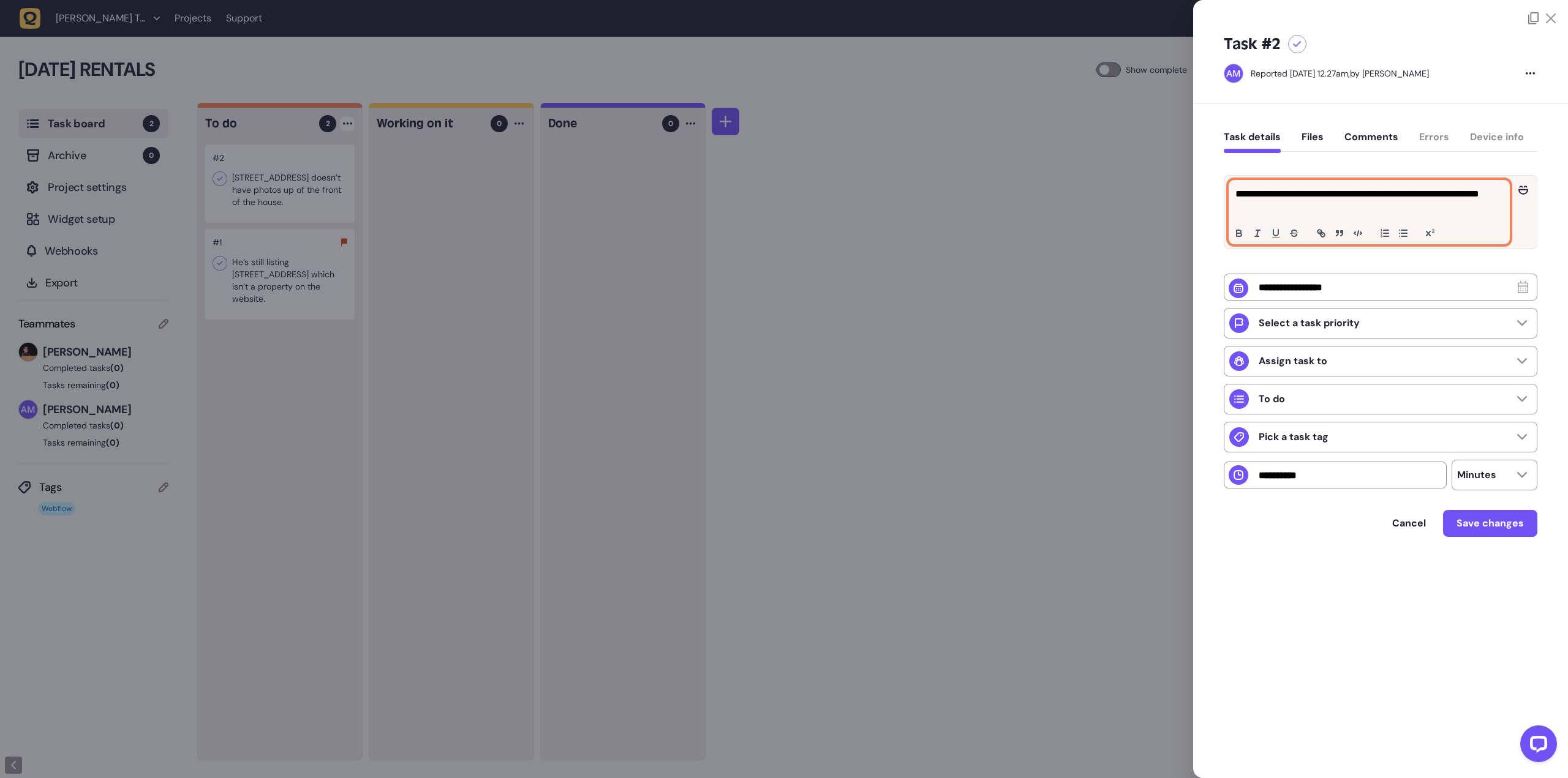 click on "**********" 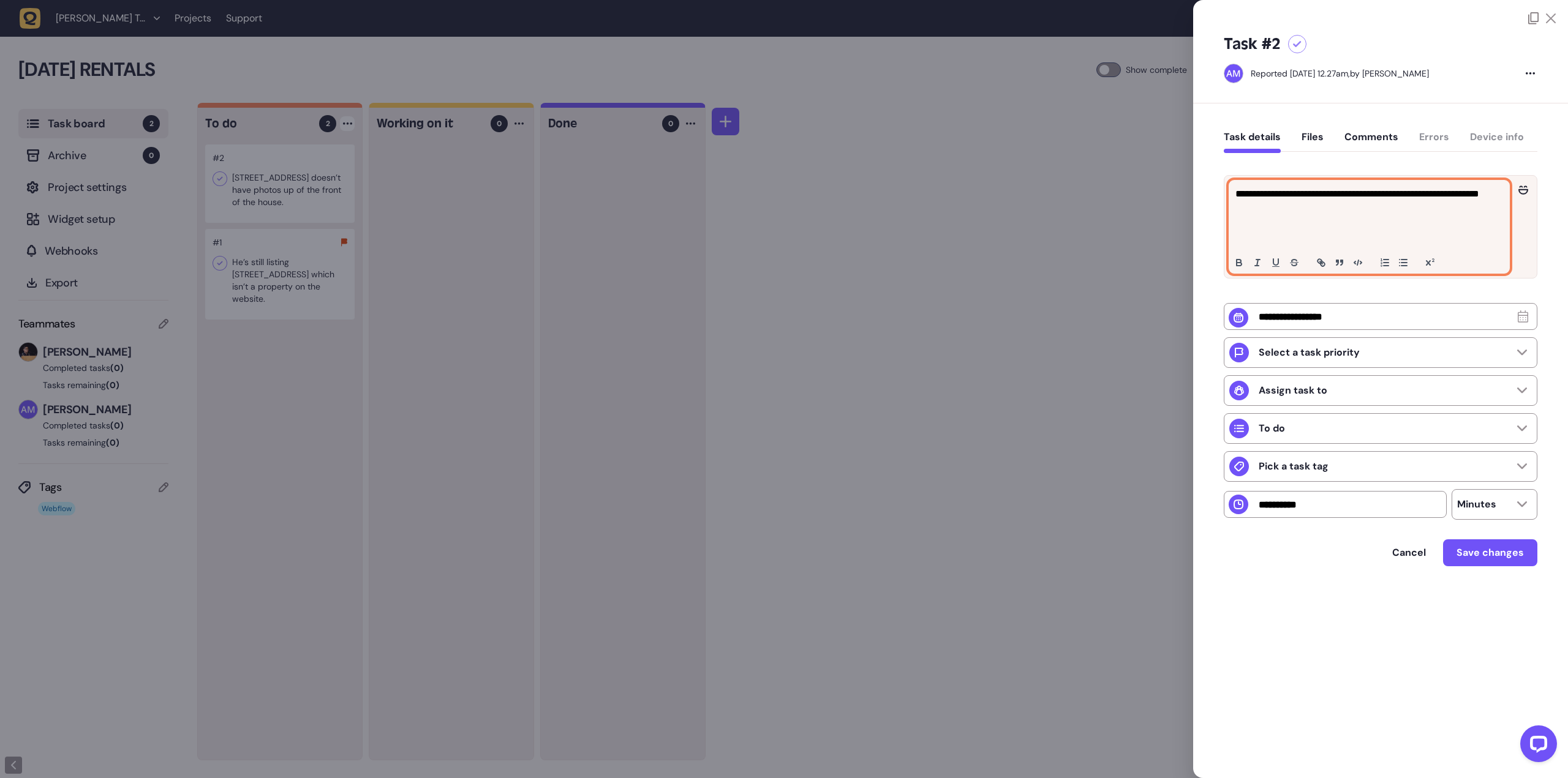 type 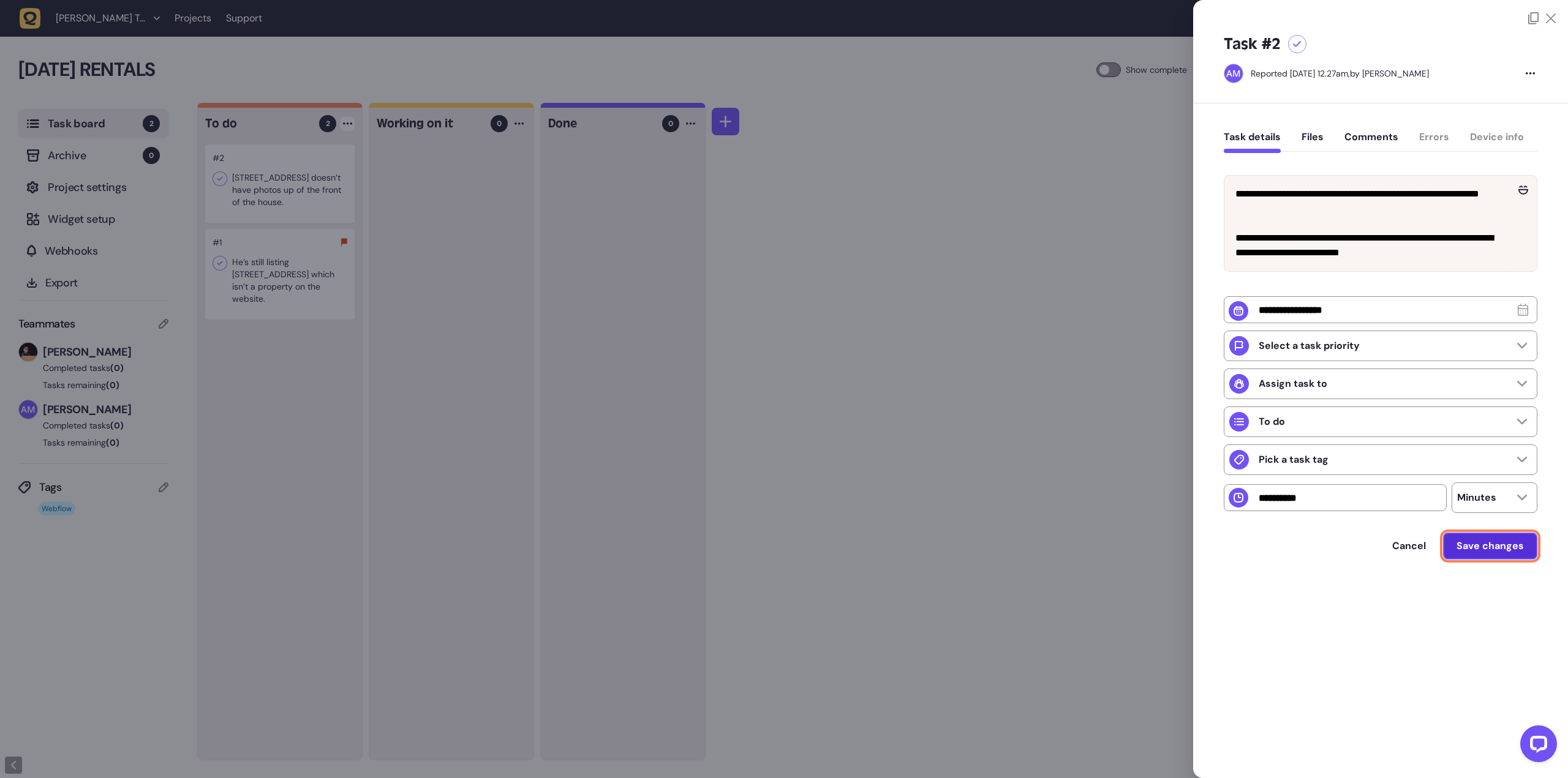 click on "Save changes" 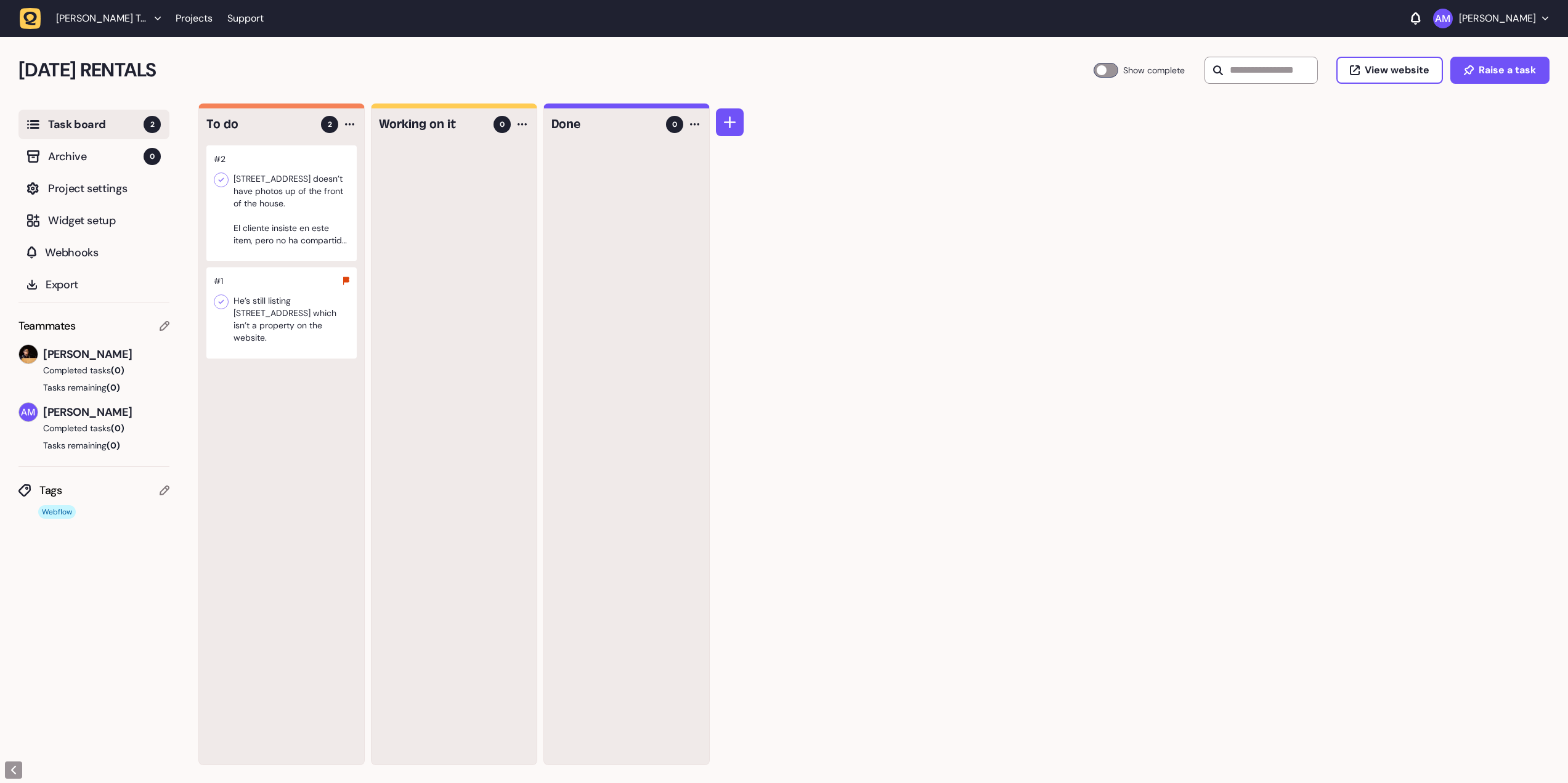scroll, scrollTop: 0, scrollLeft: 0, axis: both 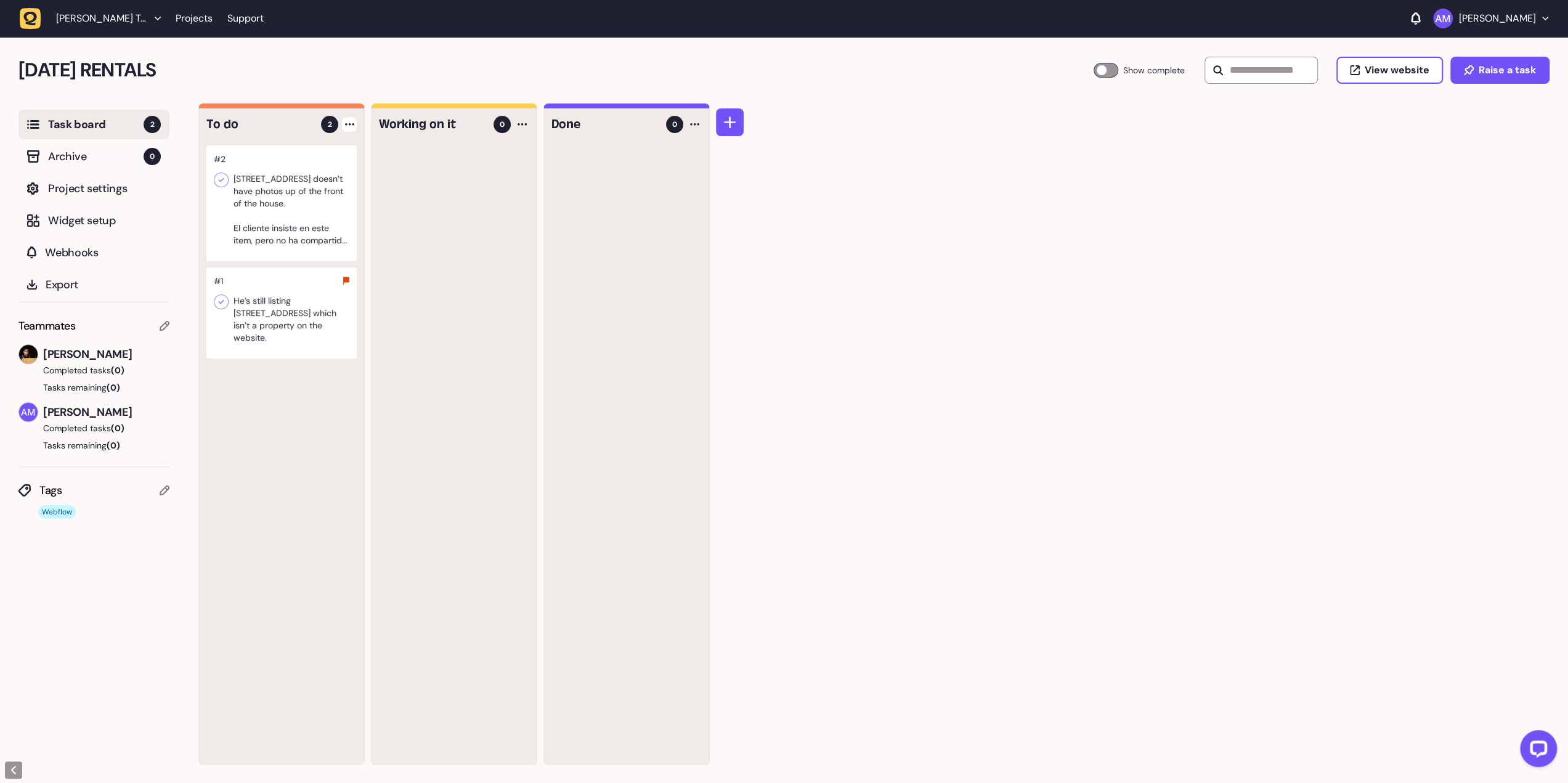 click 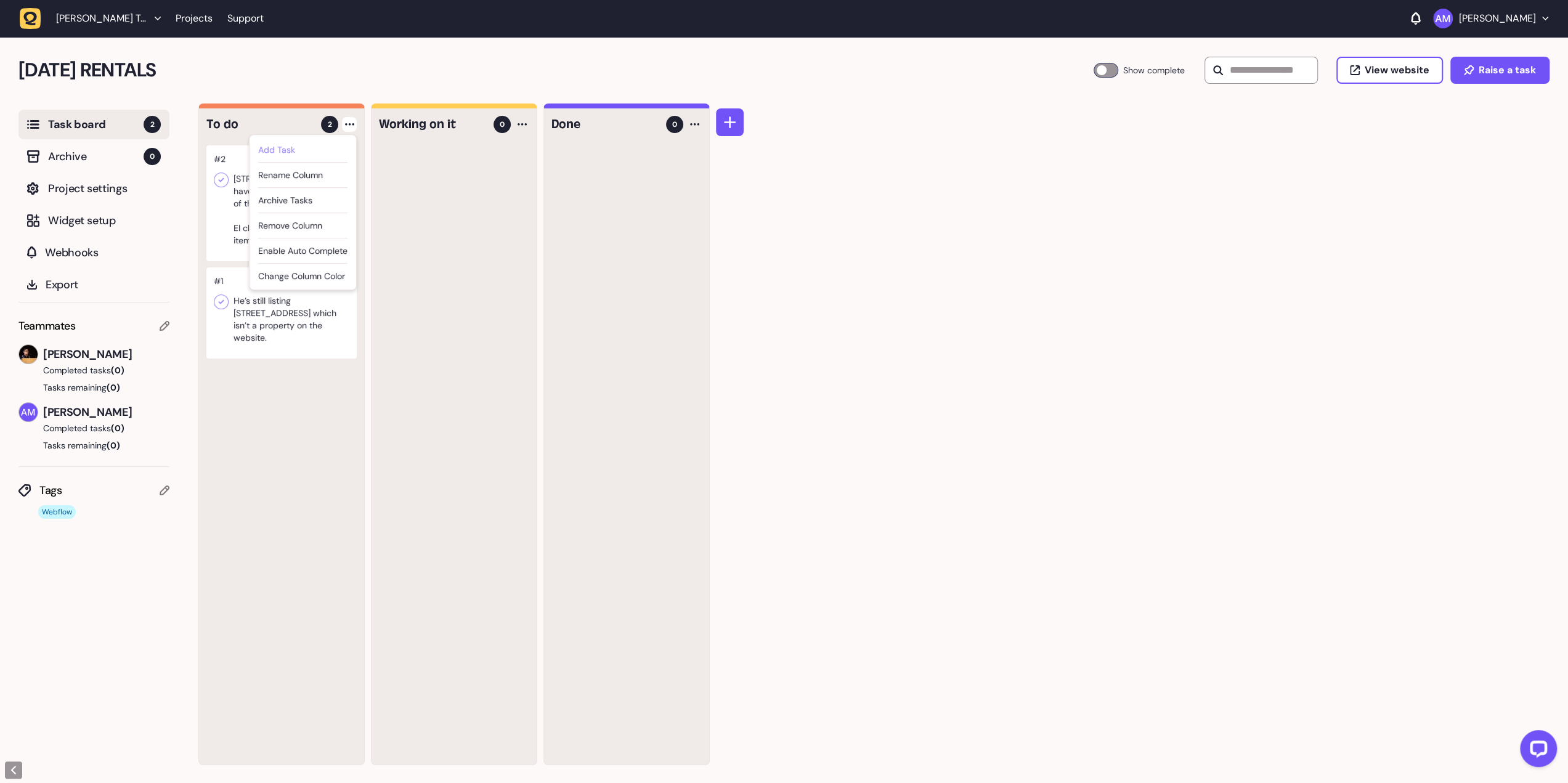 click on "Add Task" 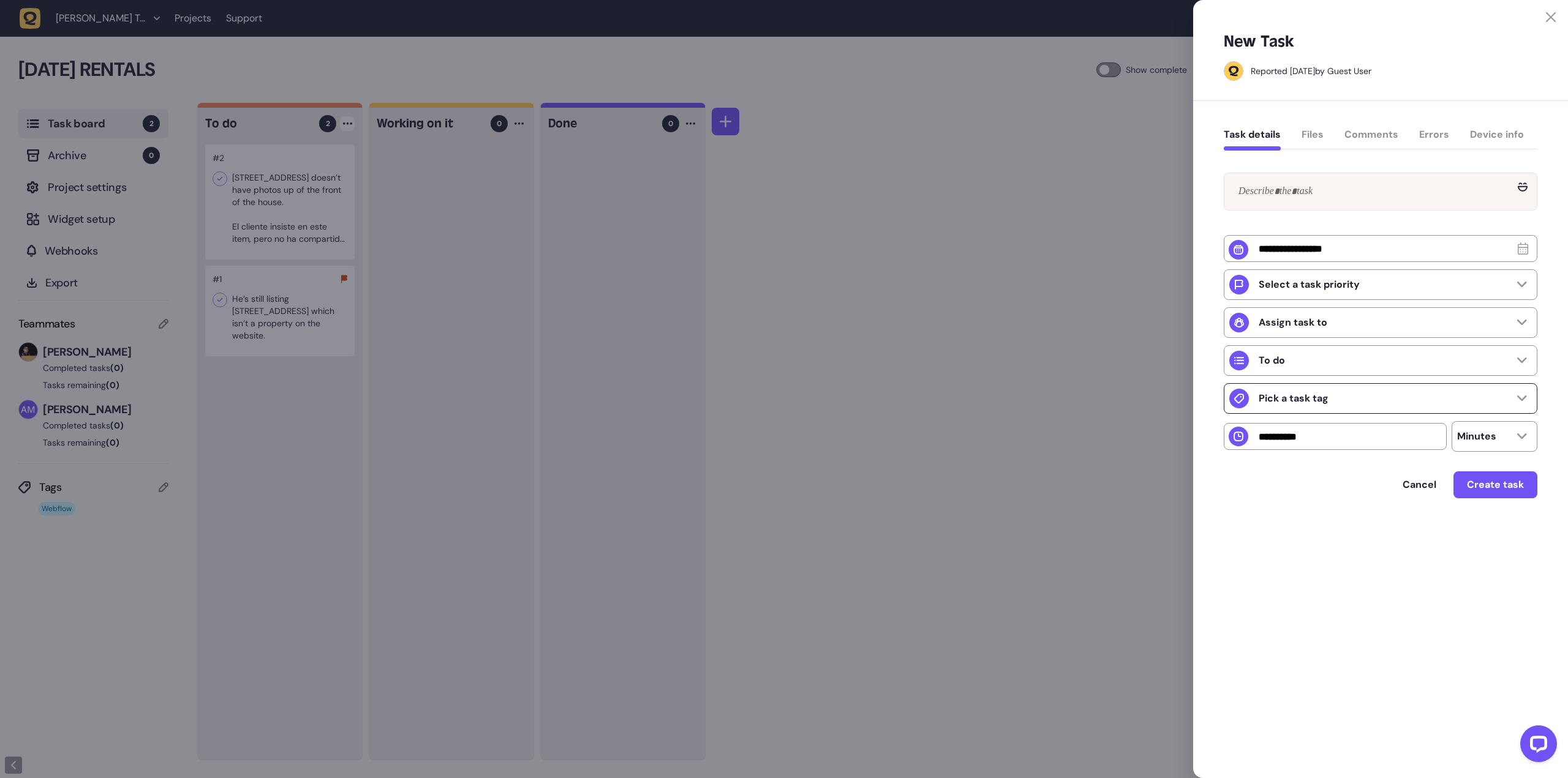 click on "Pick a task tag" 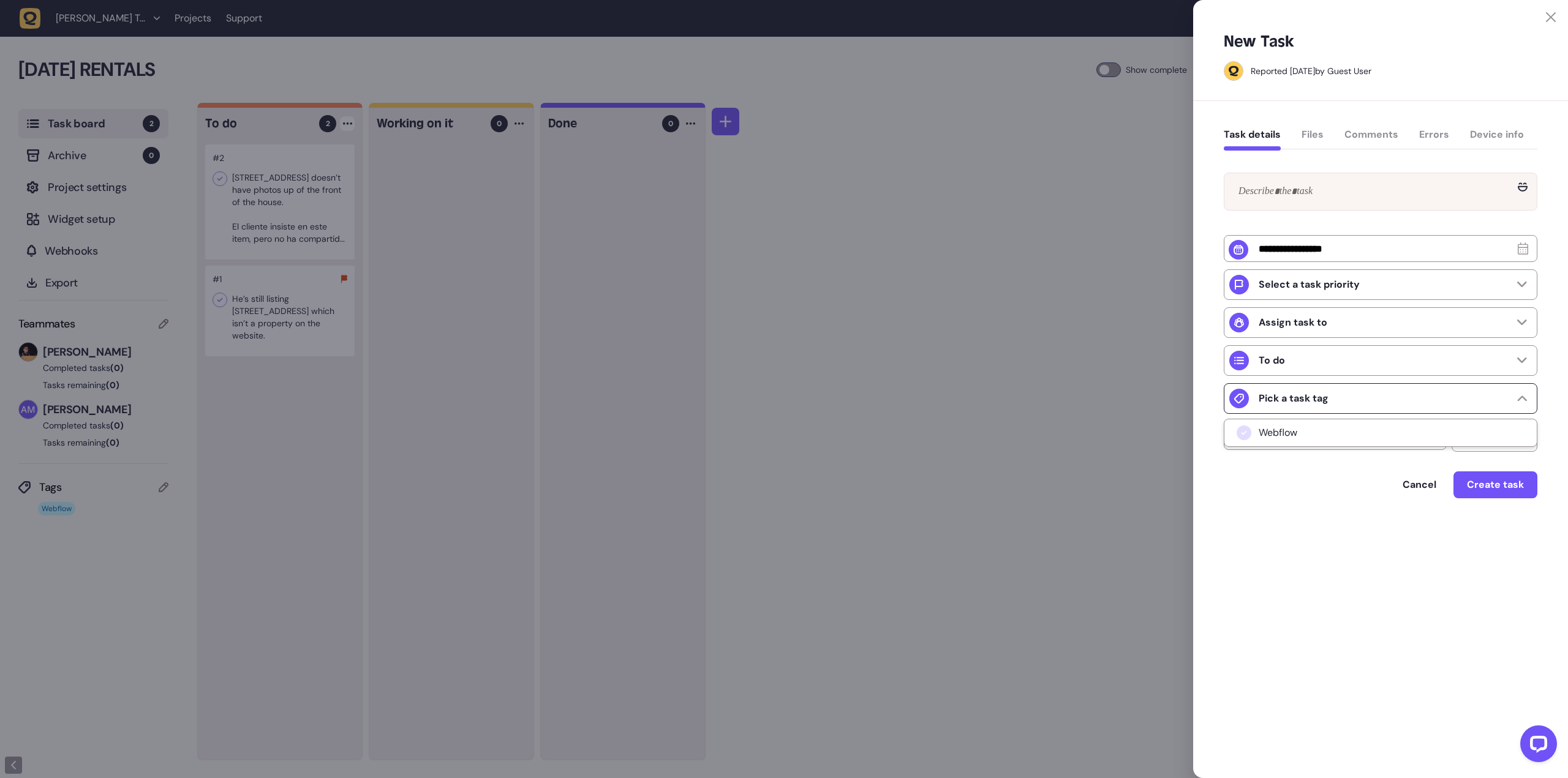 click on "Pick a task tag" 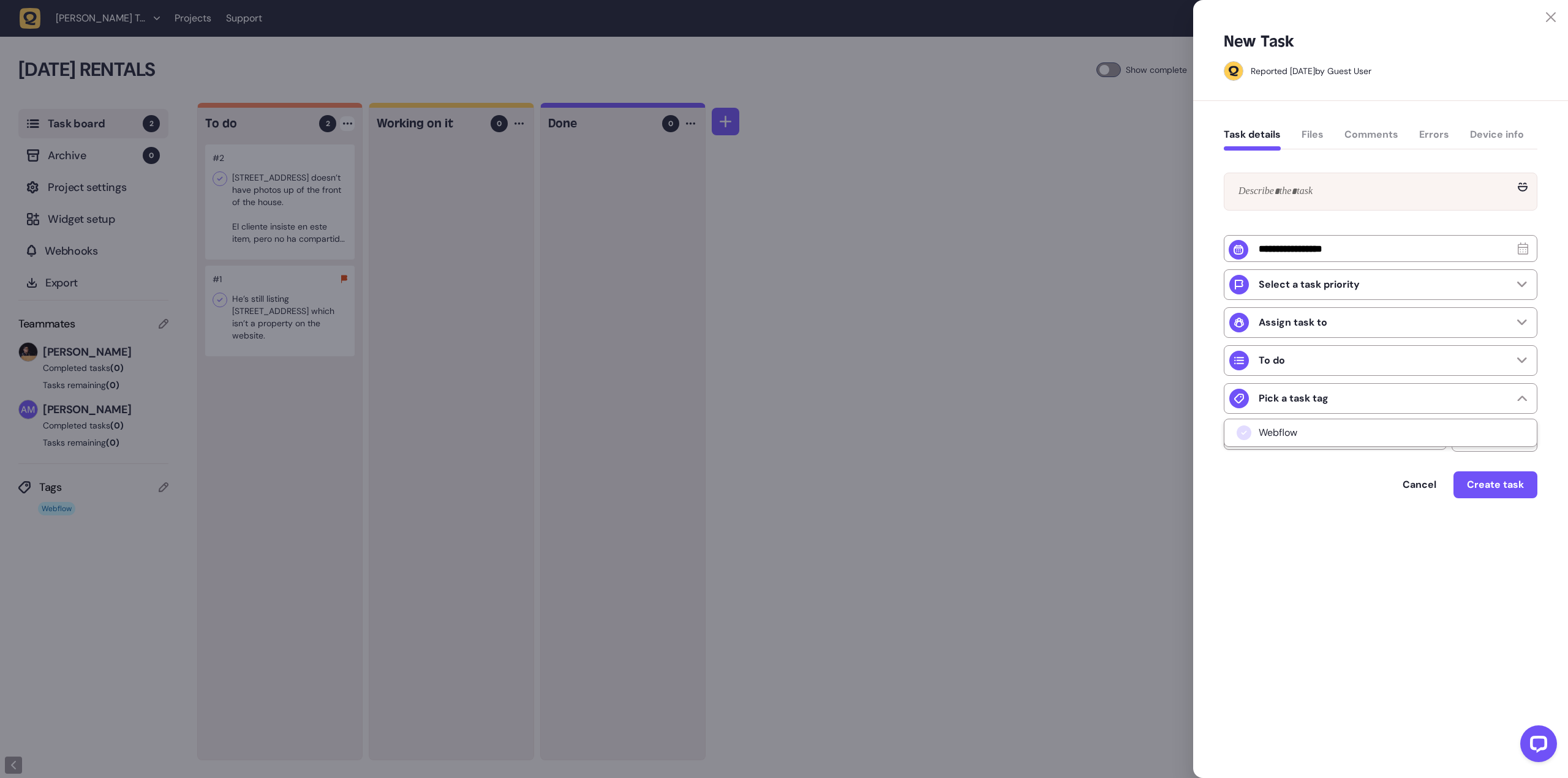 click on "Task details   Files   Comments   Errors   Device info" 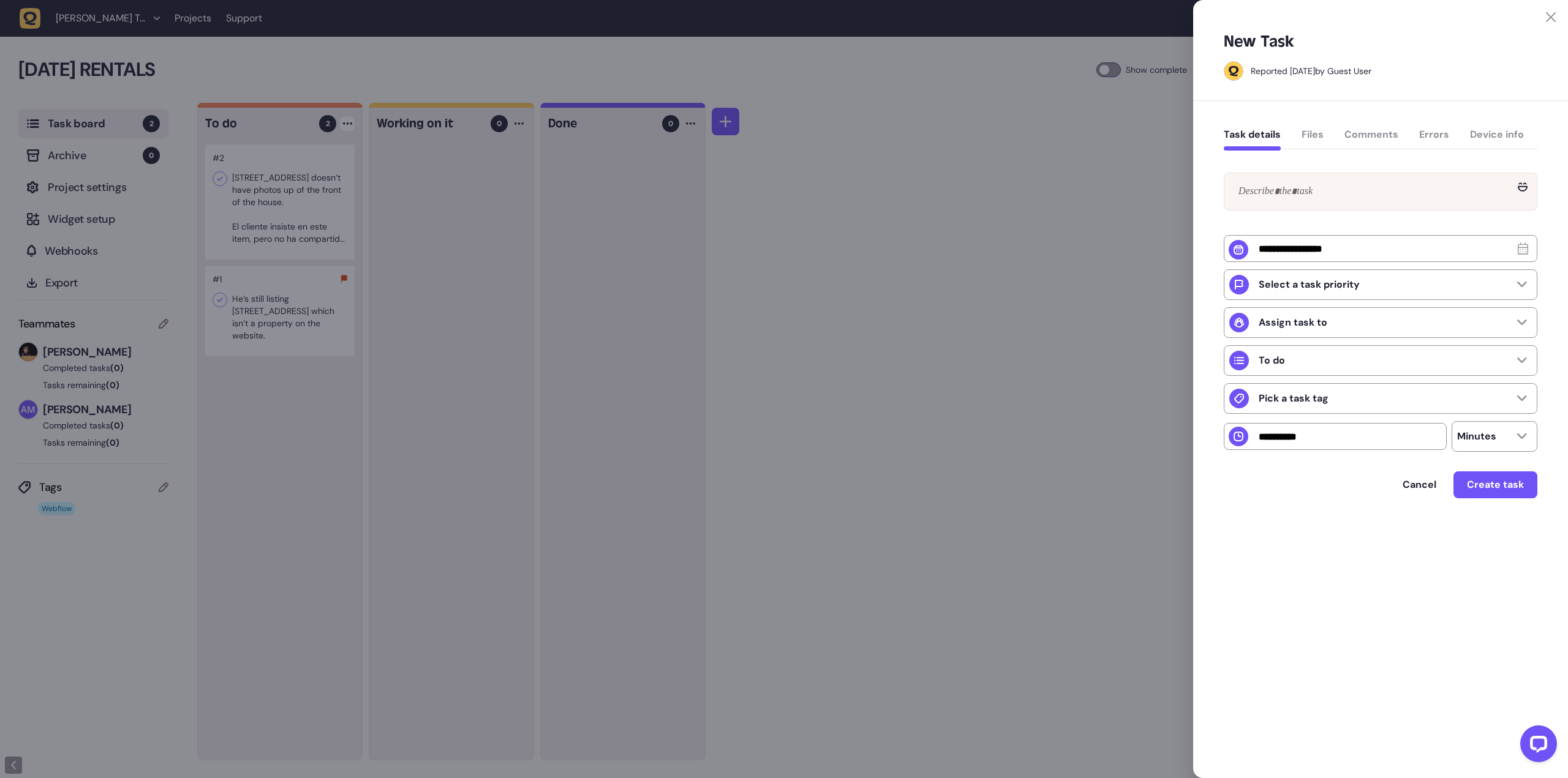 click on "Task details   Files   Comments   Errors   Device info" 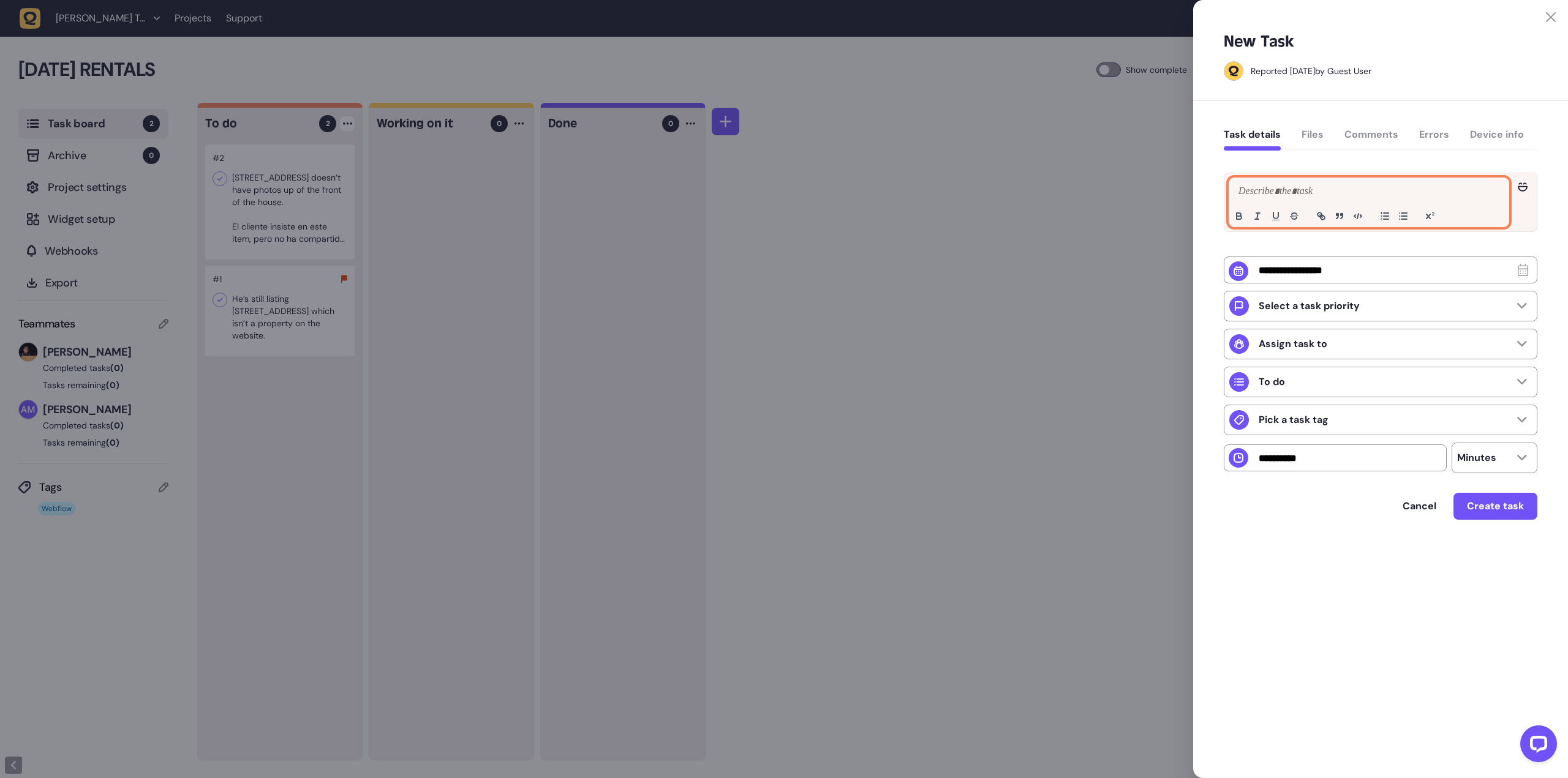 click 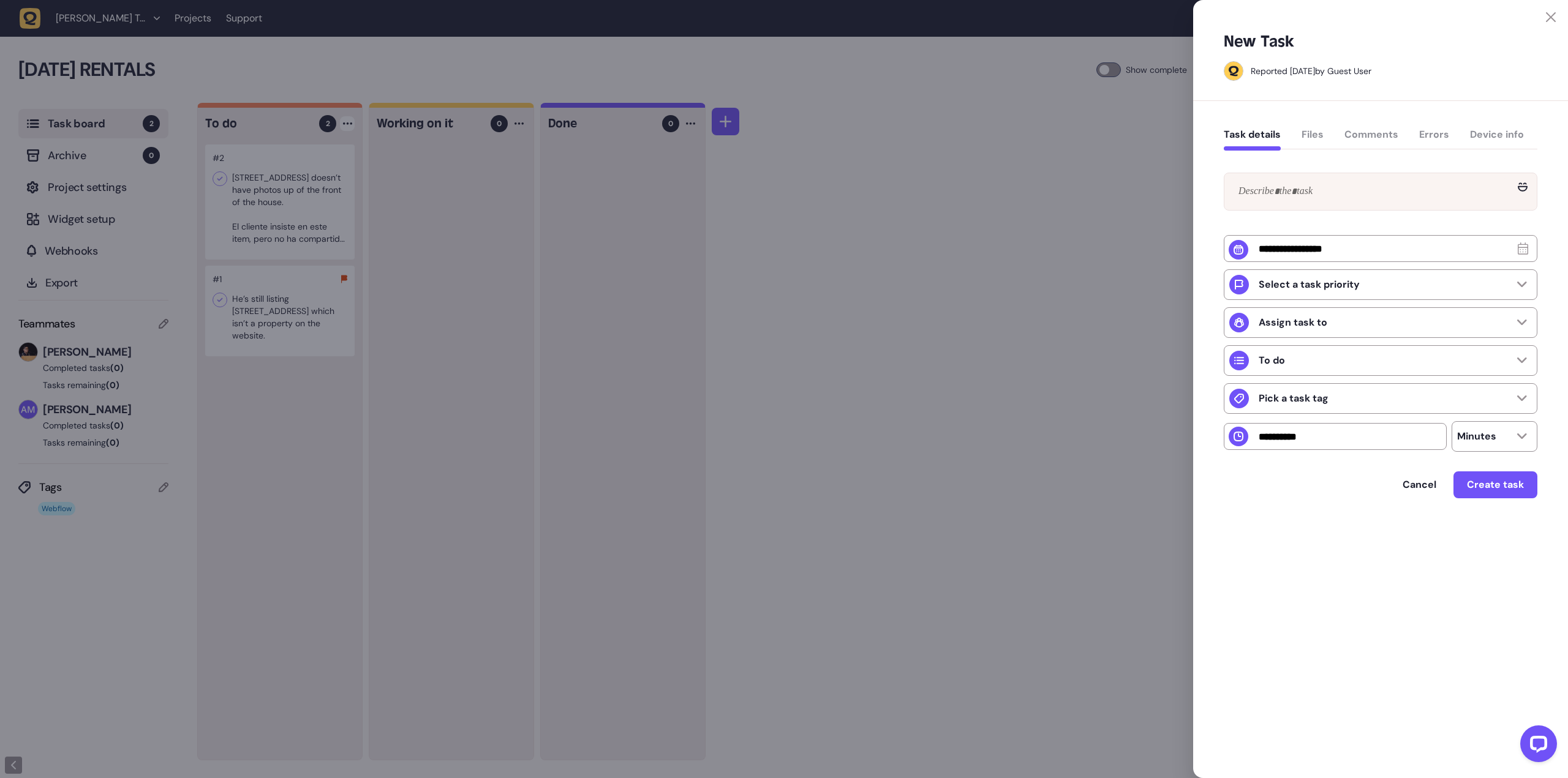 click 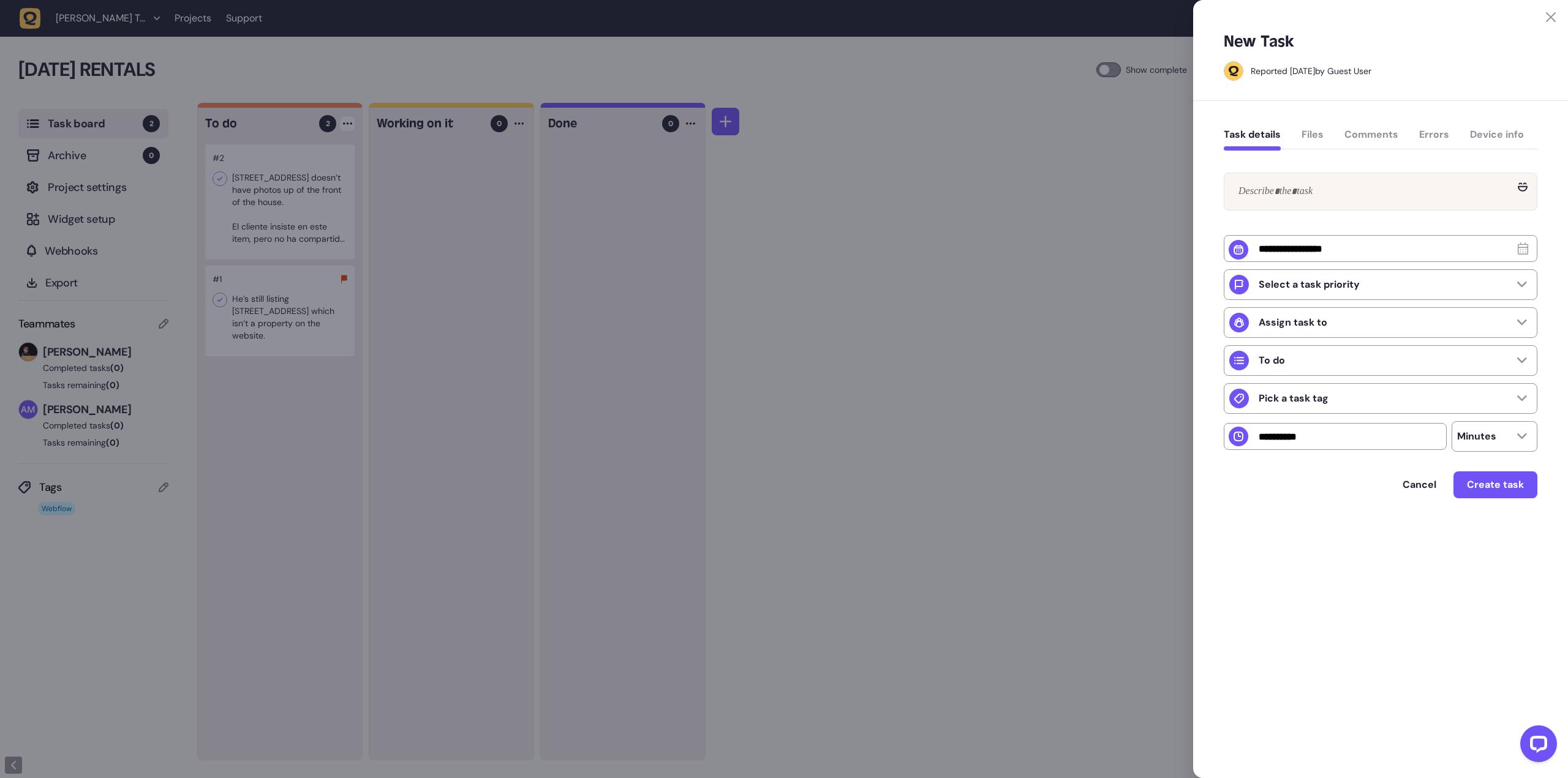 click 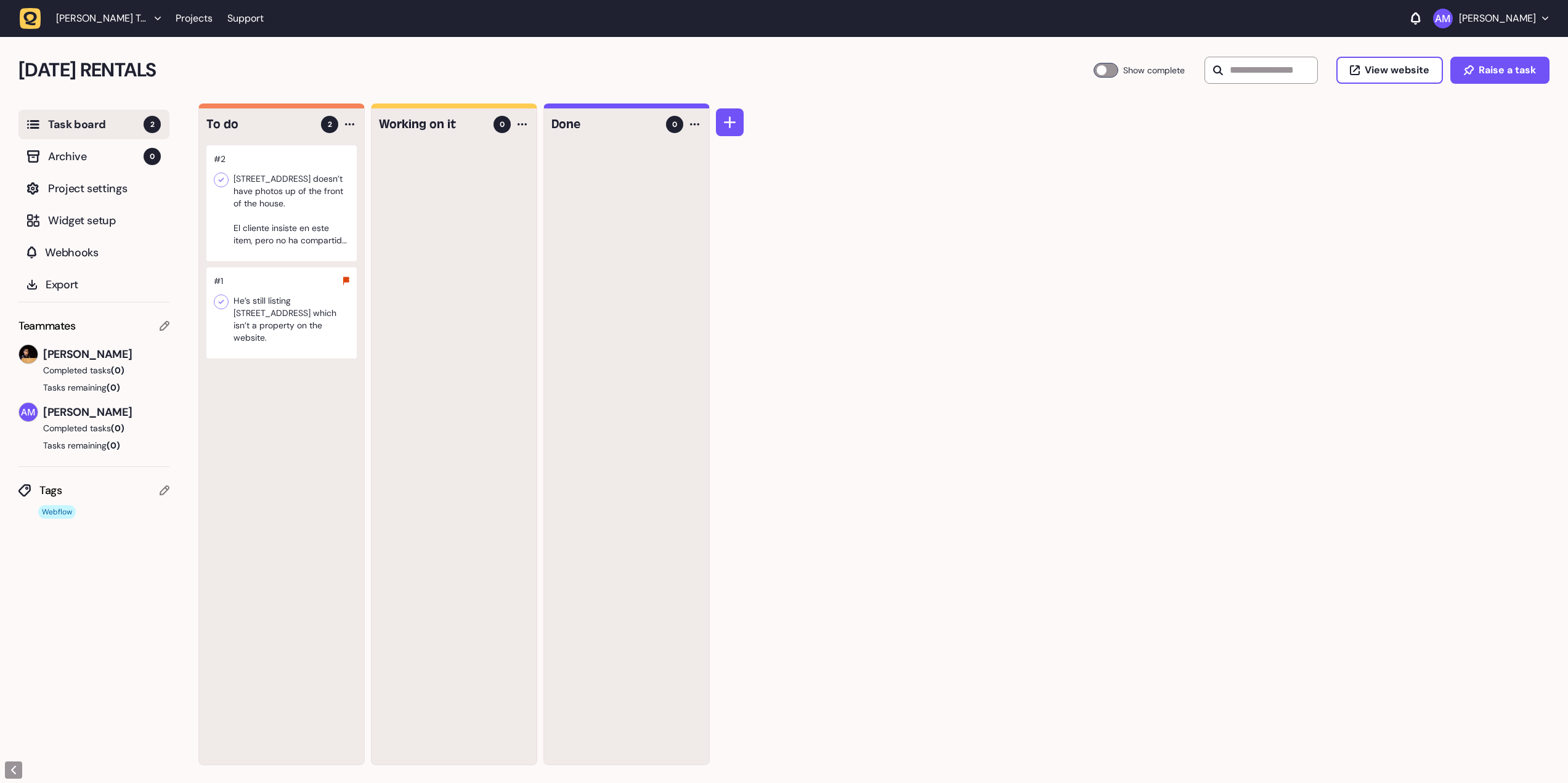 scroll, scrollTop: 0, scrollLeft: 0, axis: both 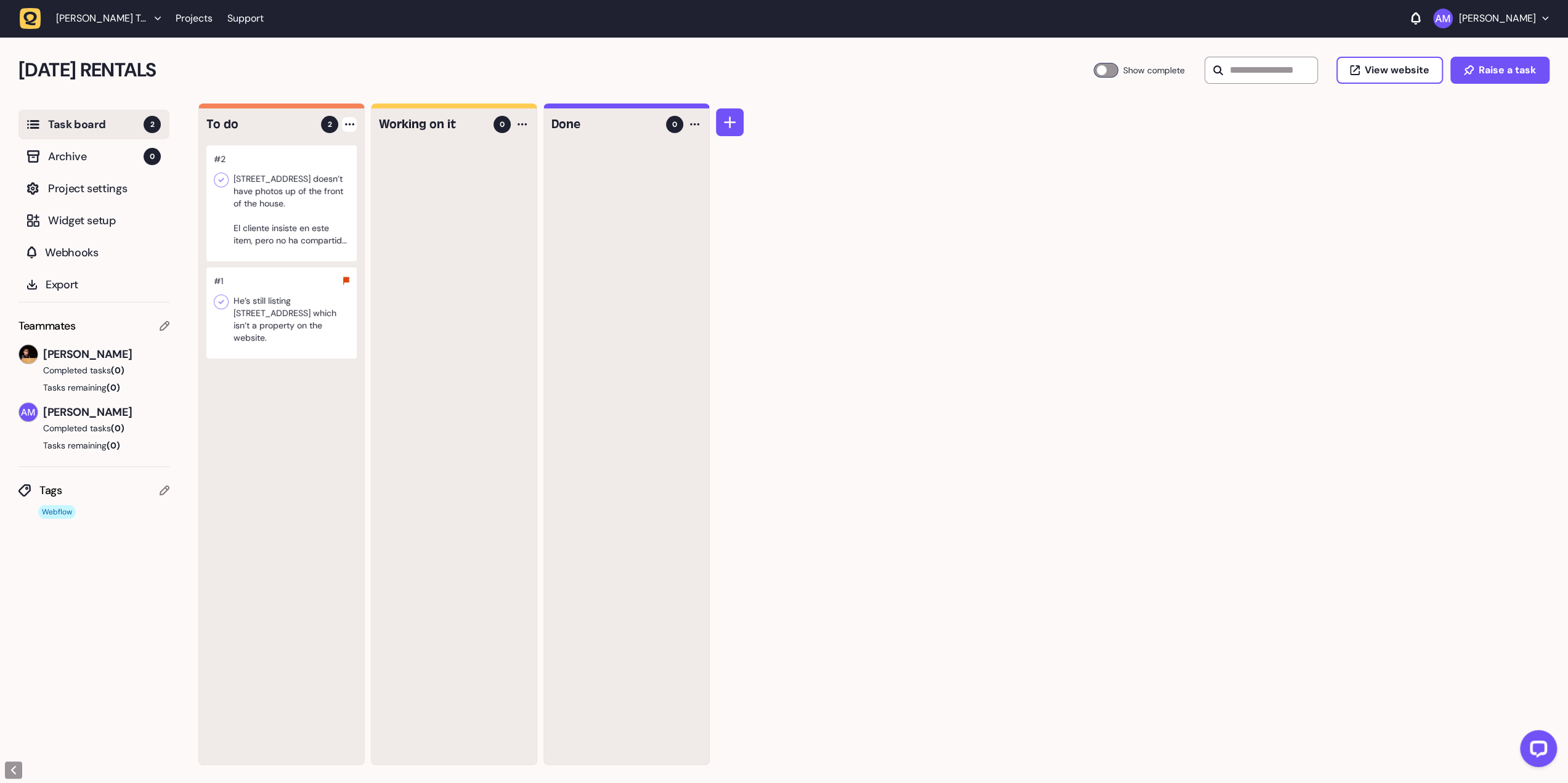 click 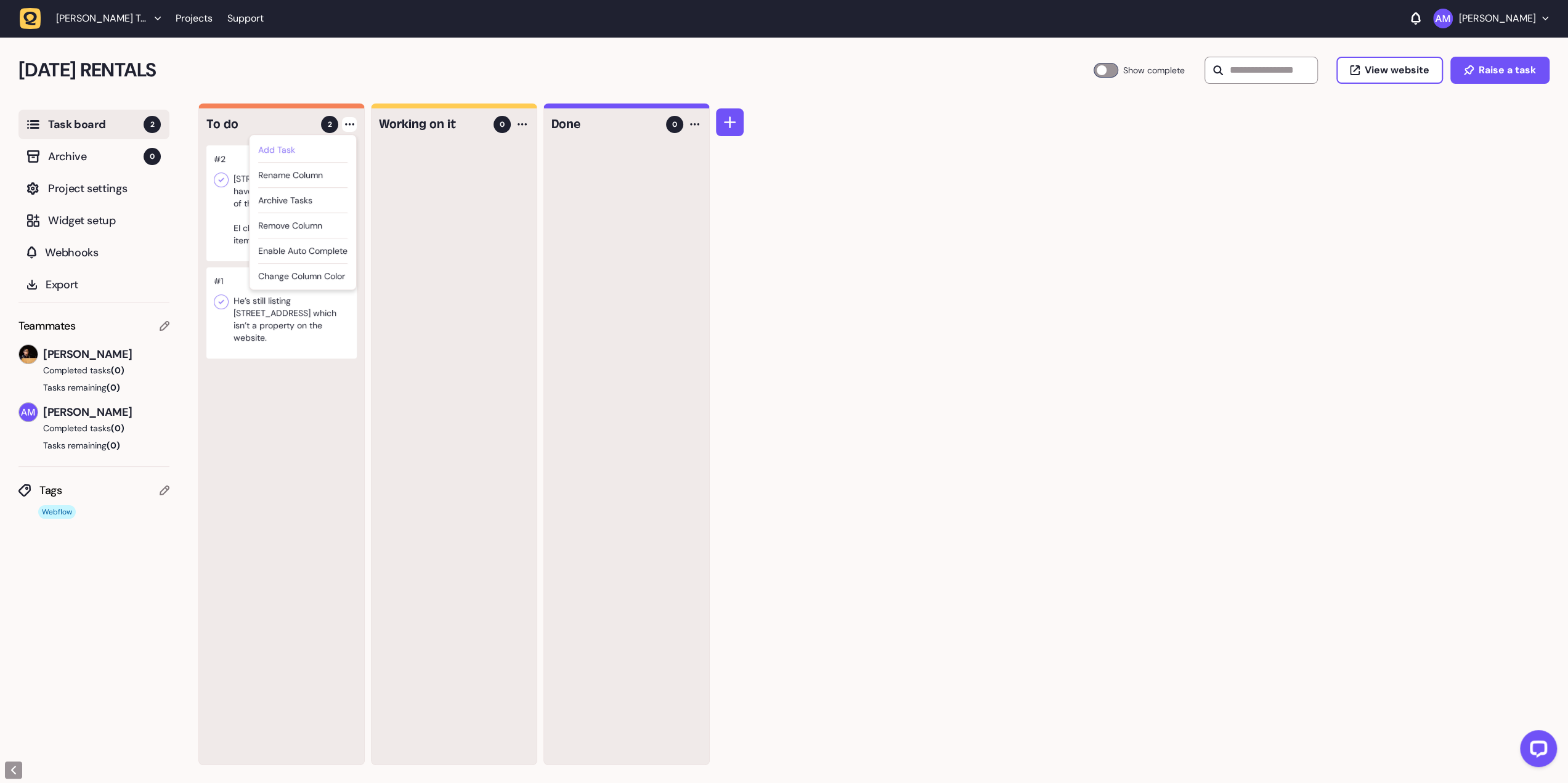 click on "Add Task" 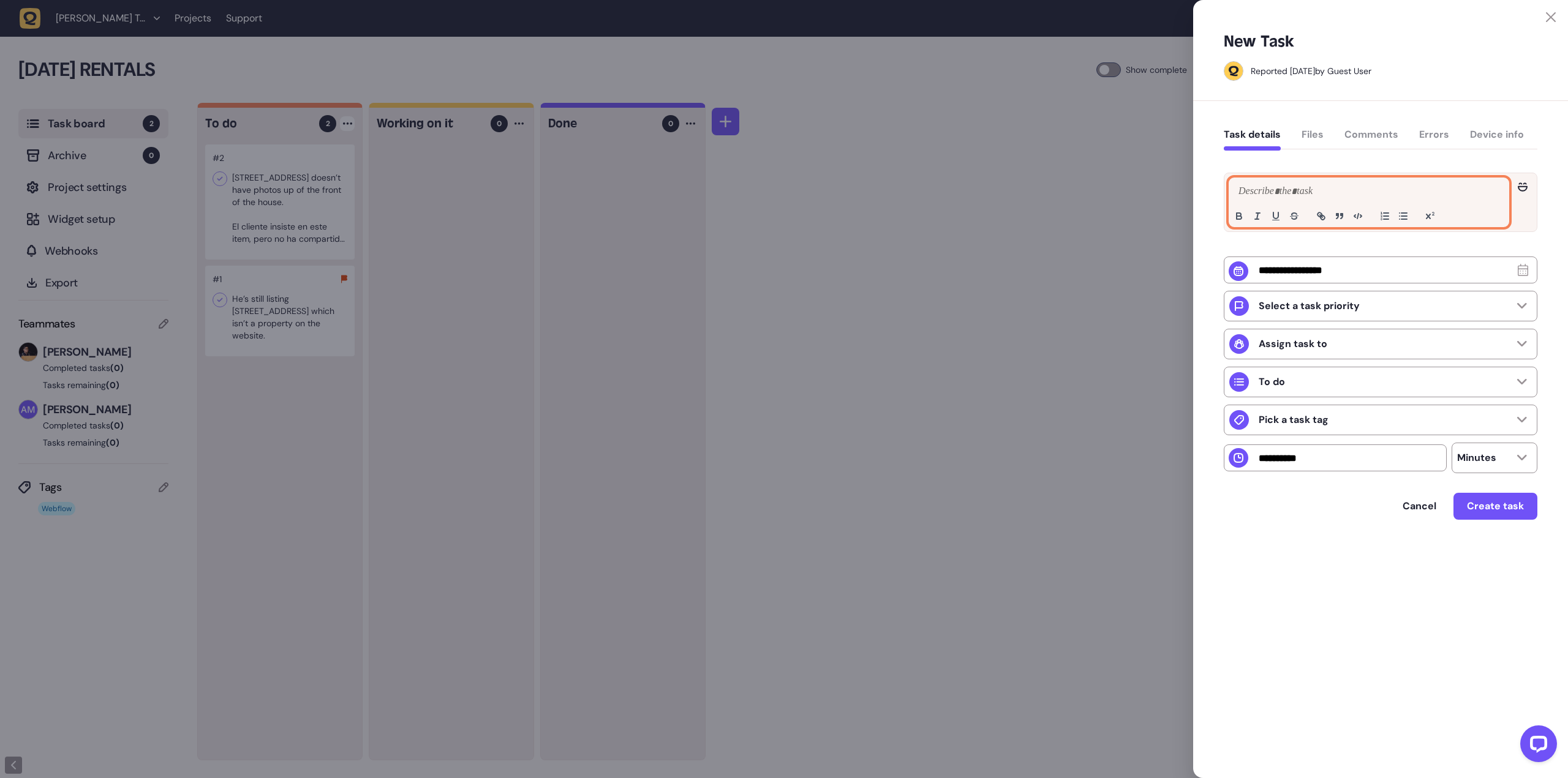 click 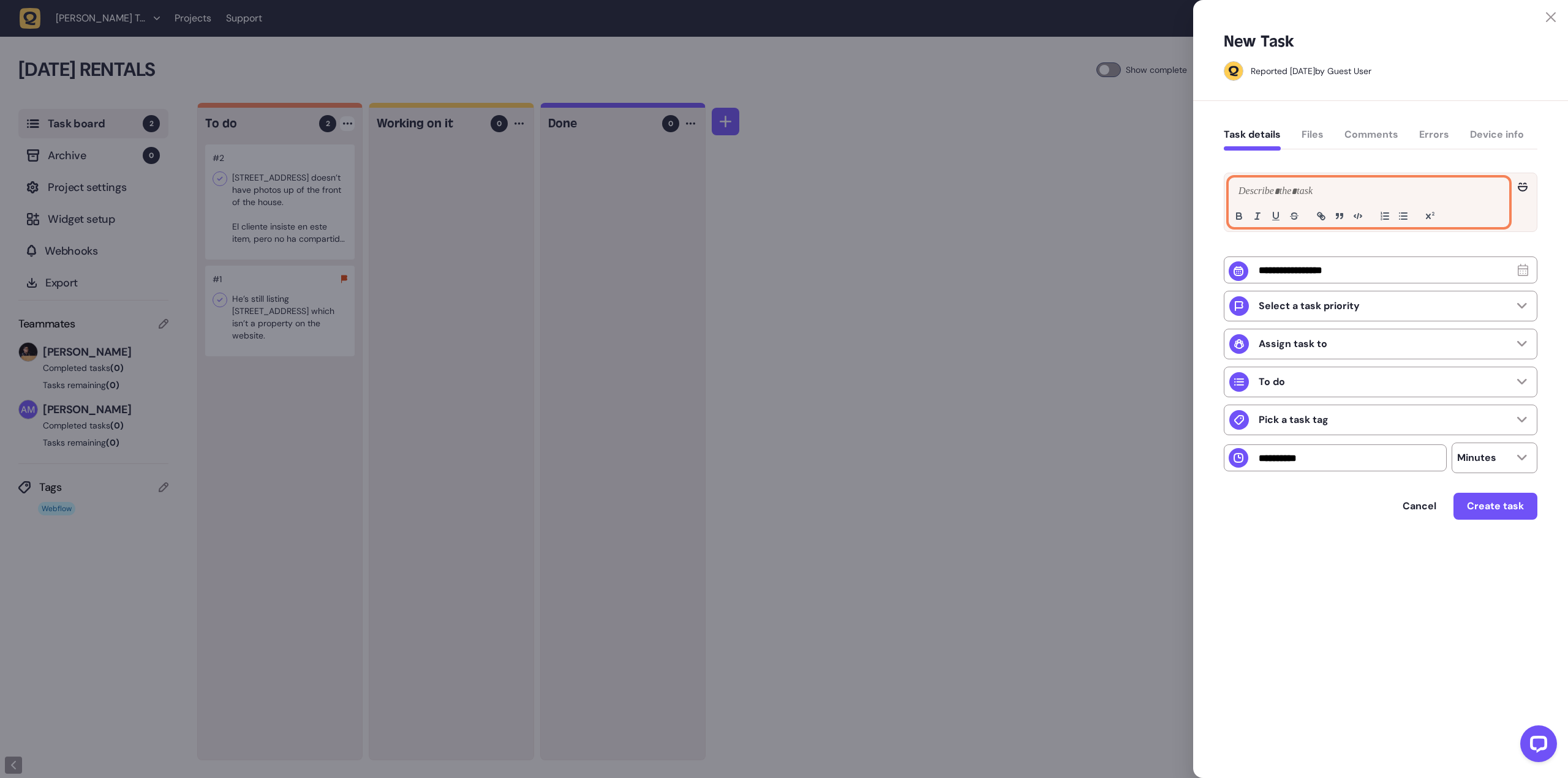 paste 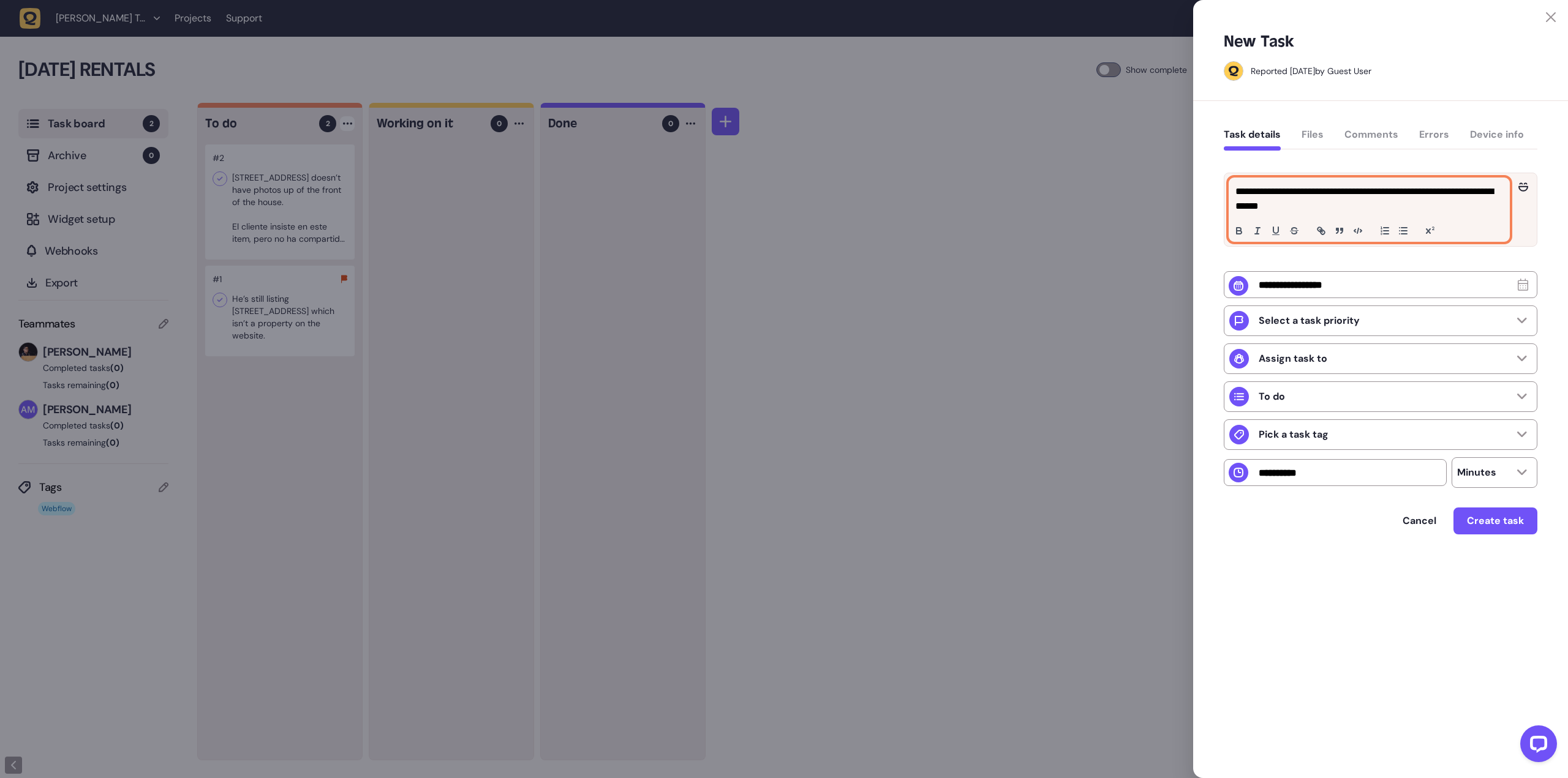 type 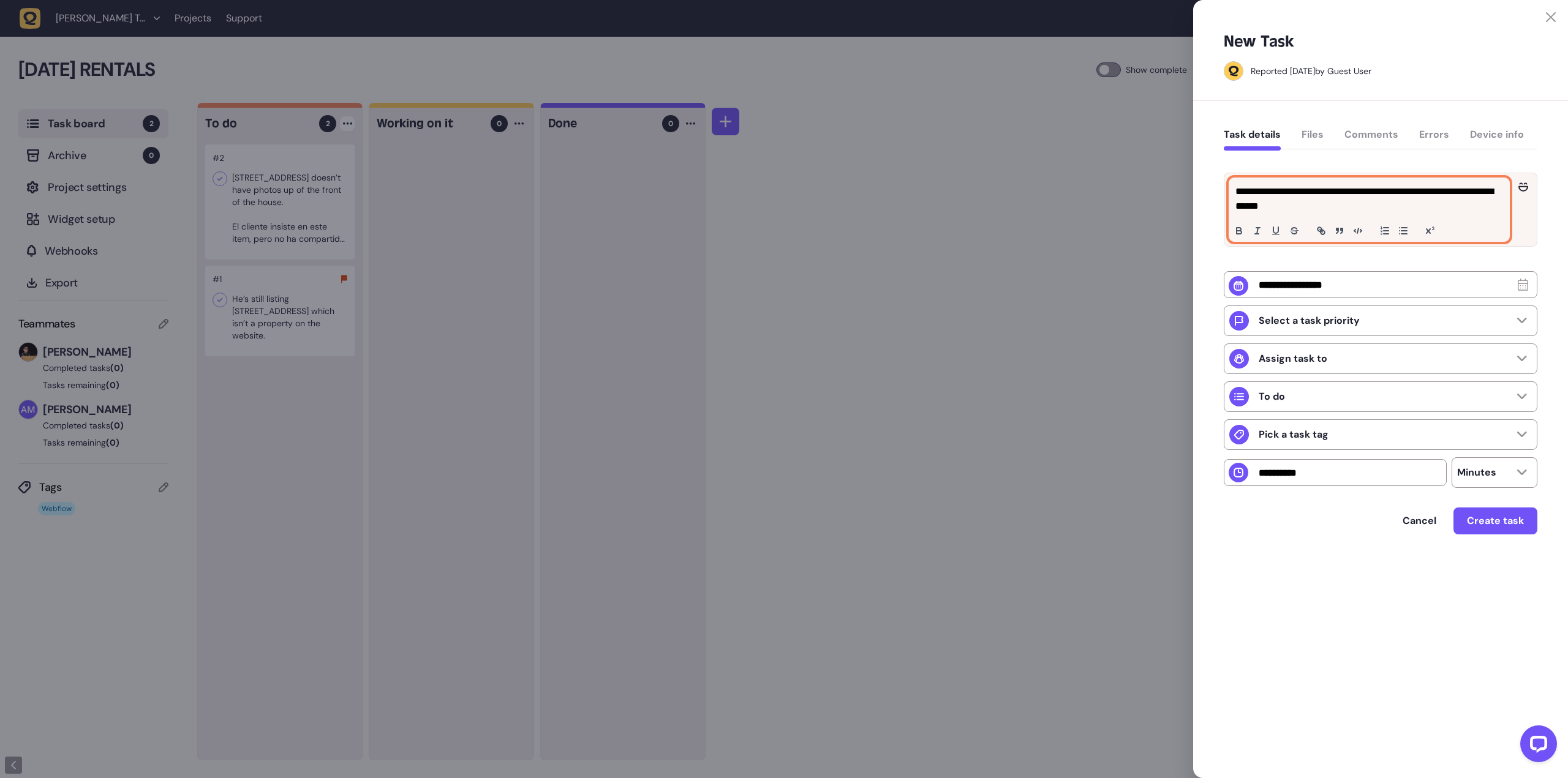 click on "**********" 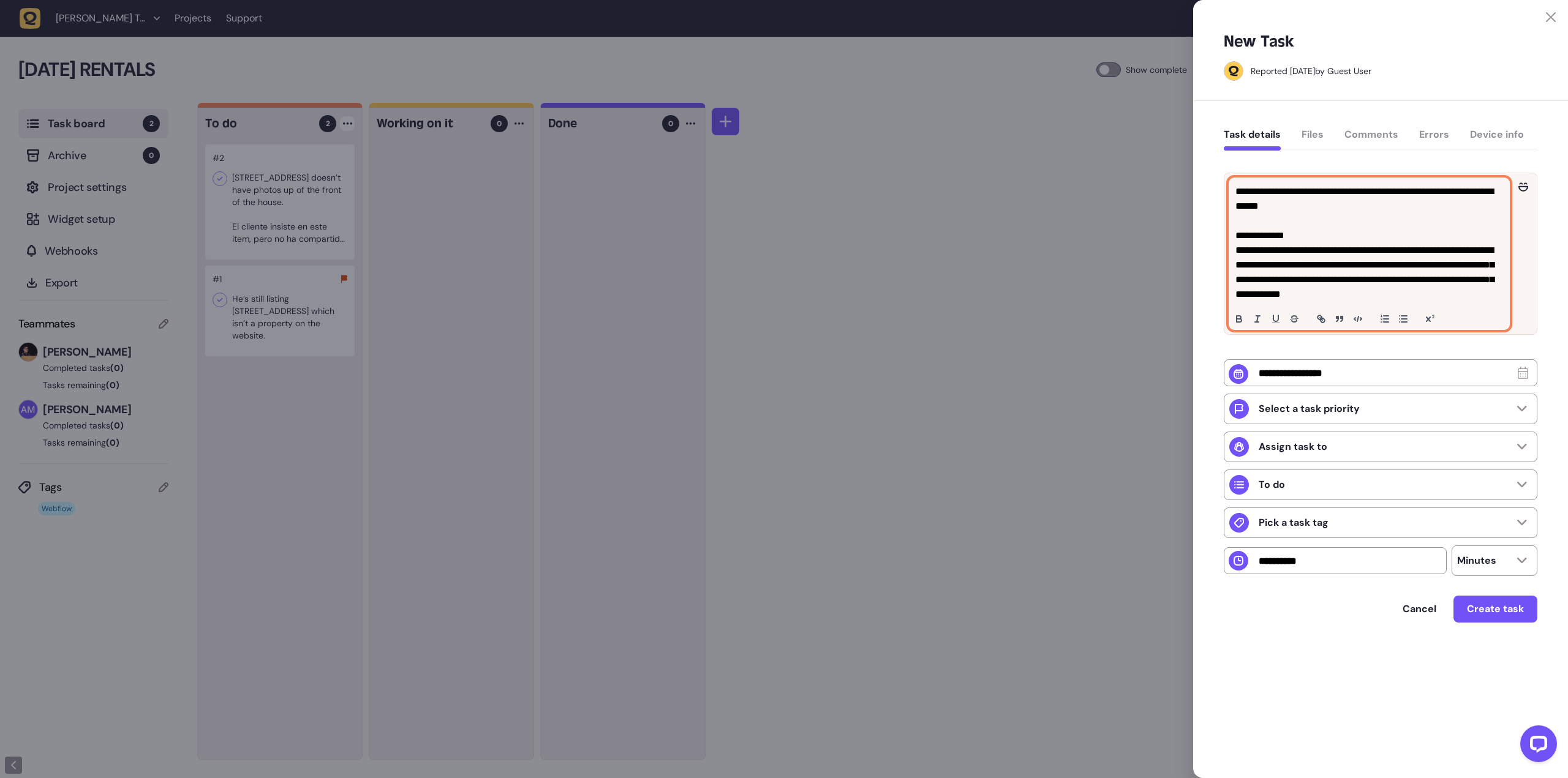 click on "**********" 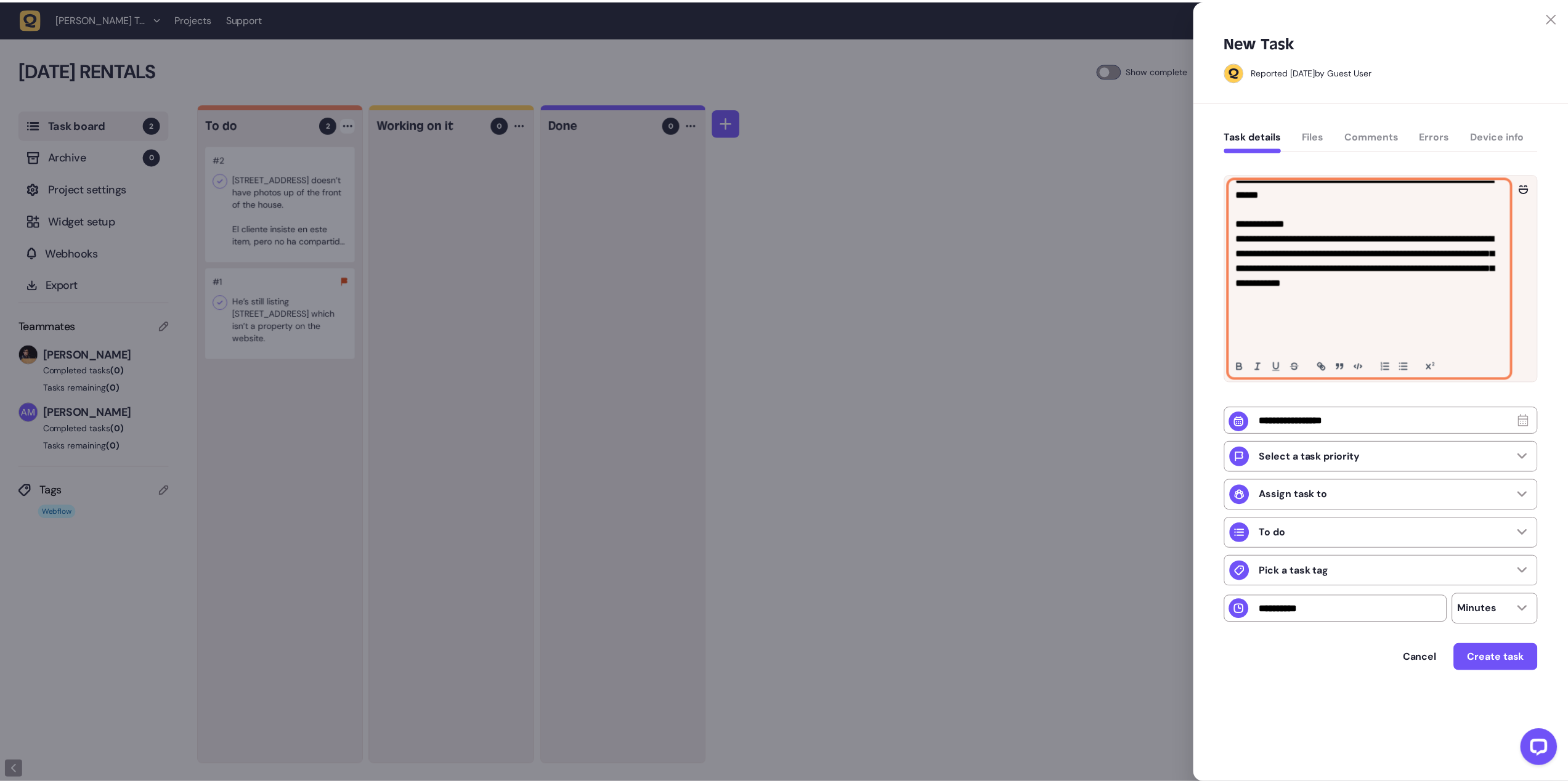 scroll, scrollTop: 0, scrollLeft: 0, axis: both 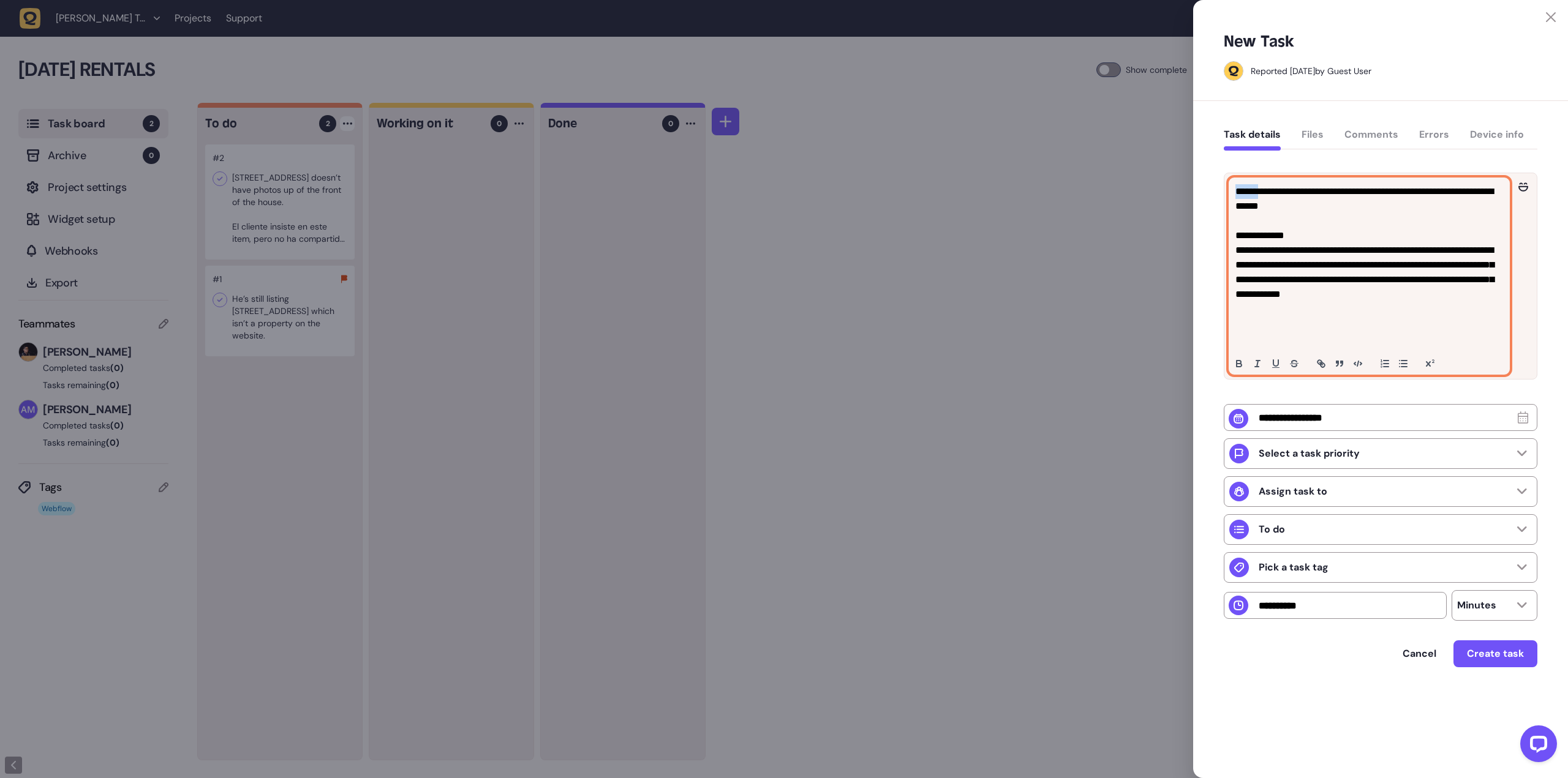 drag, startPoint x: 1261, startPoint y: 190, endPoint x: 1208, endPoint y: 182, distance: 53.60037 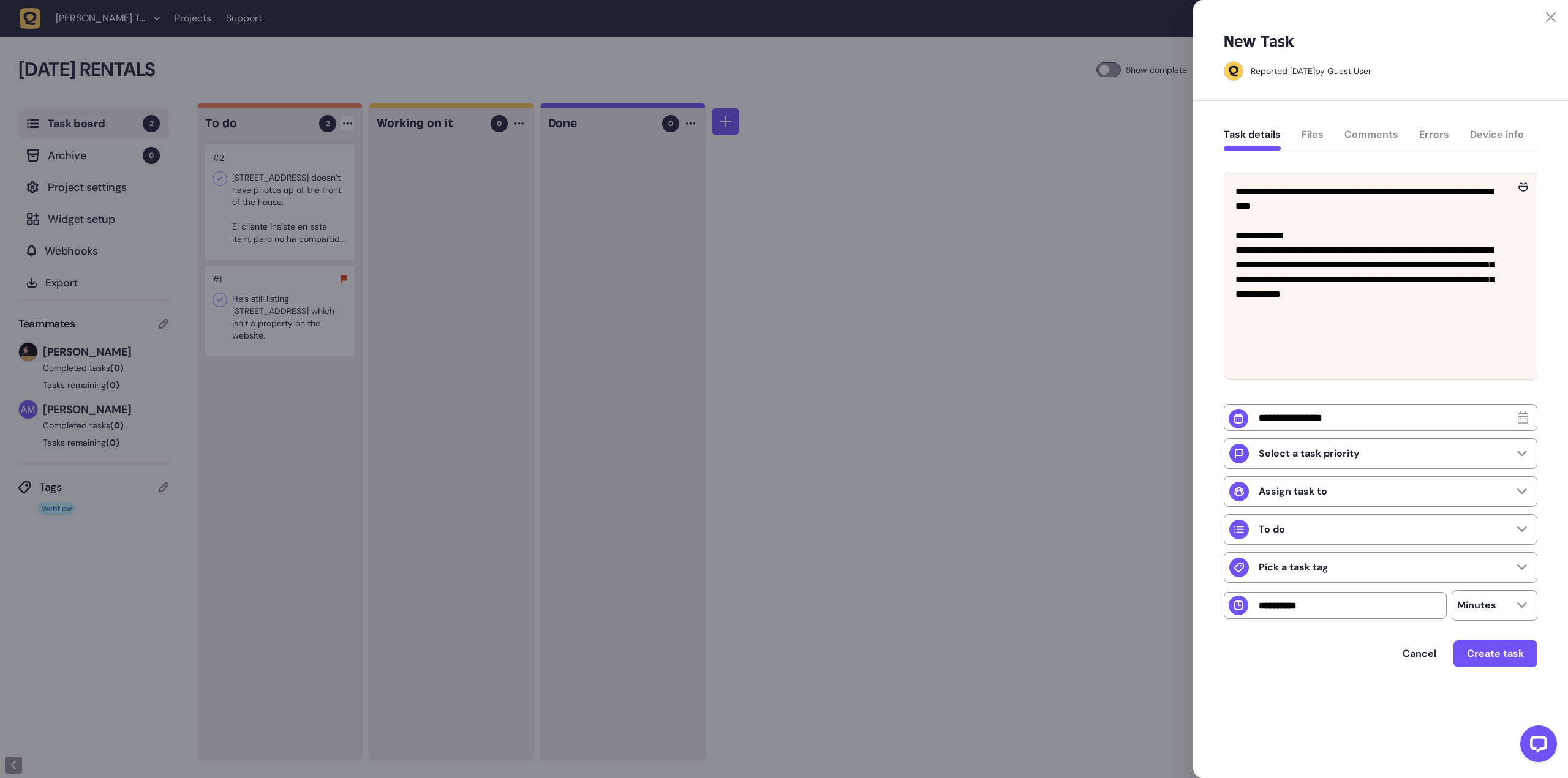 click on "Task details   Files   Comments   Errors   Device info" 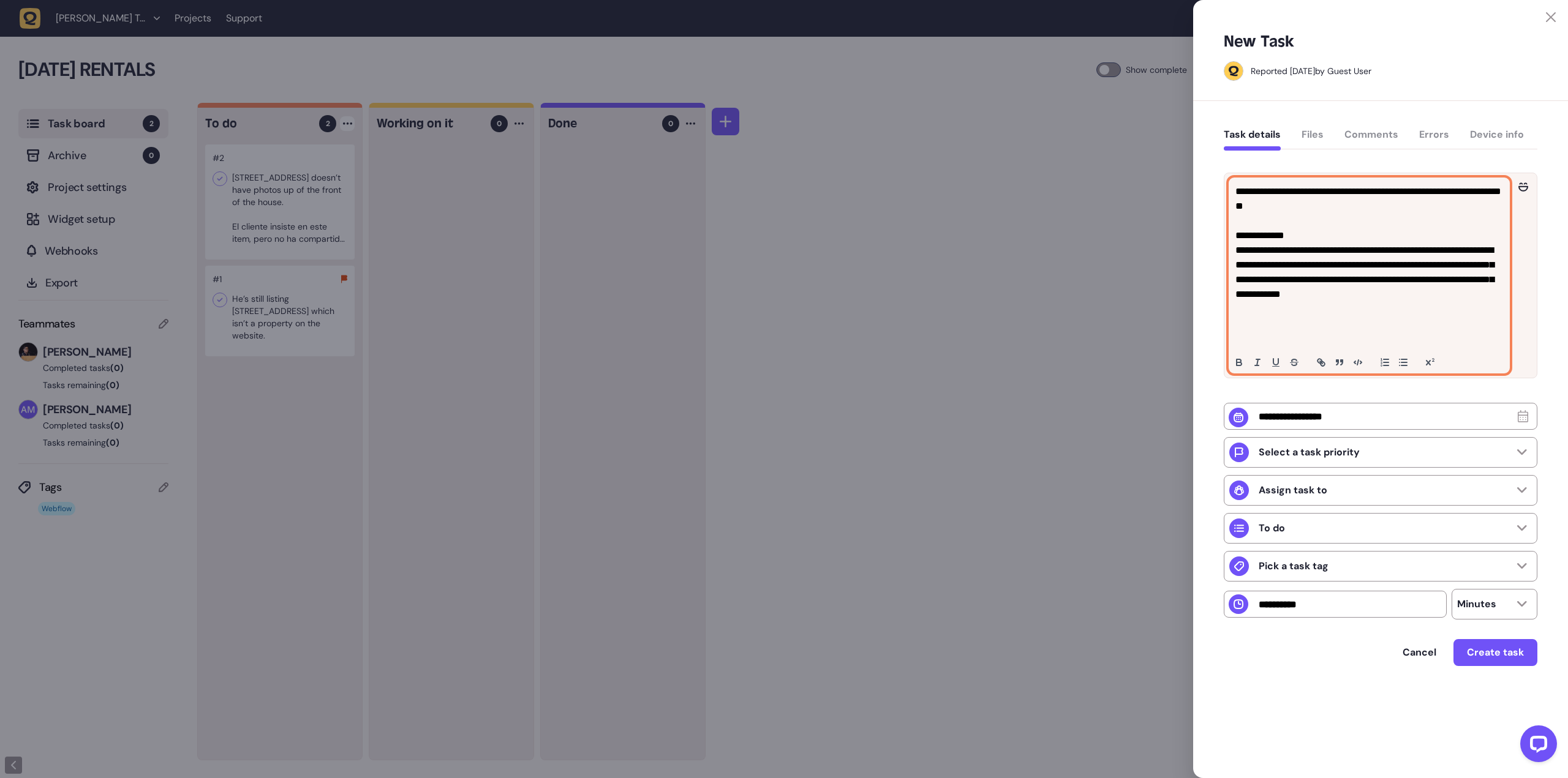 click 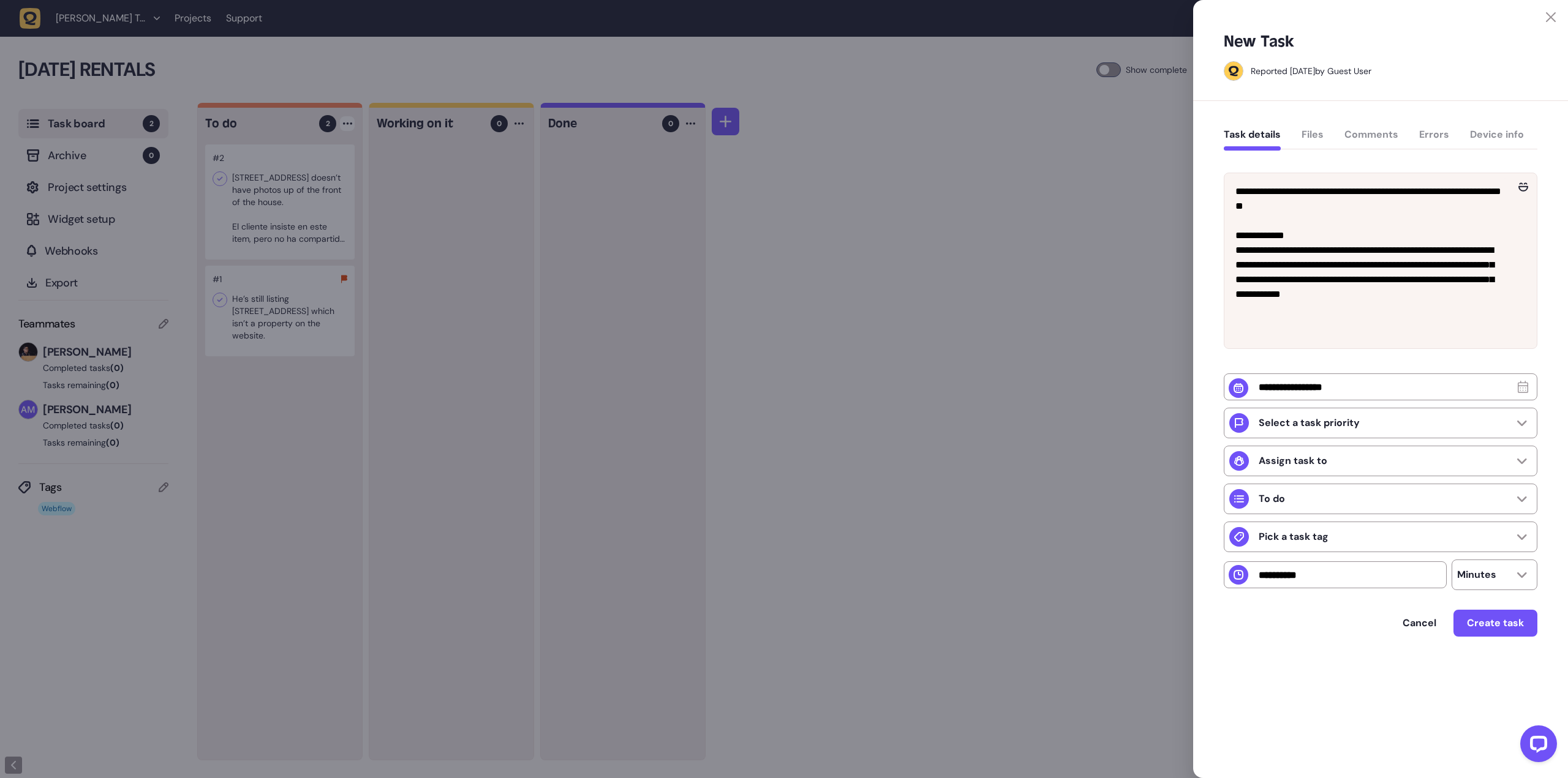 click on "Task details   Files   Comments   Errors   Device info" 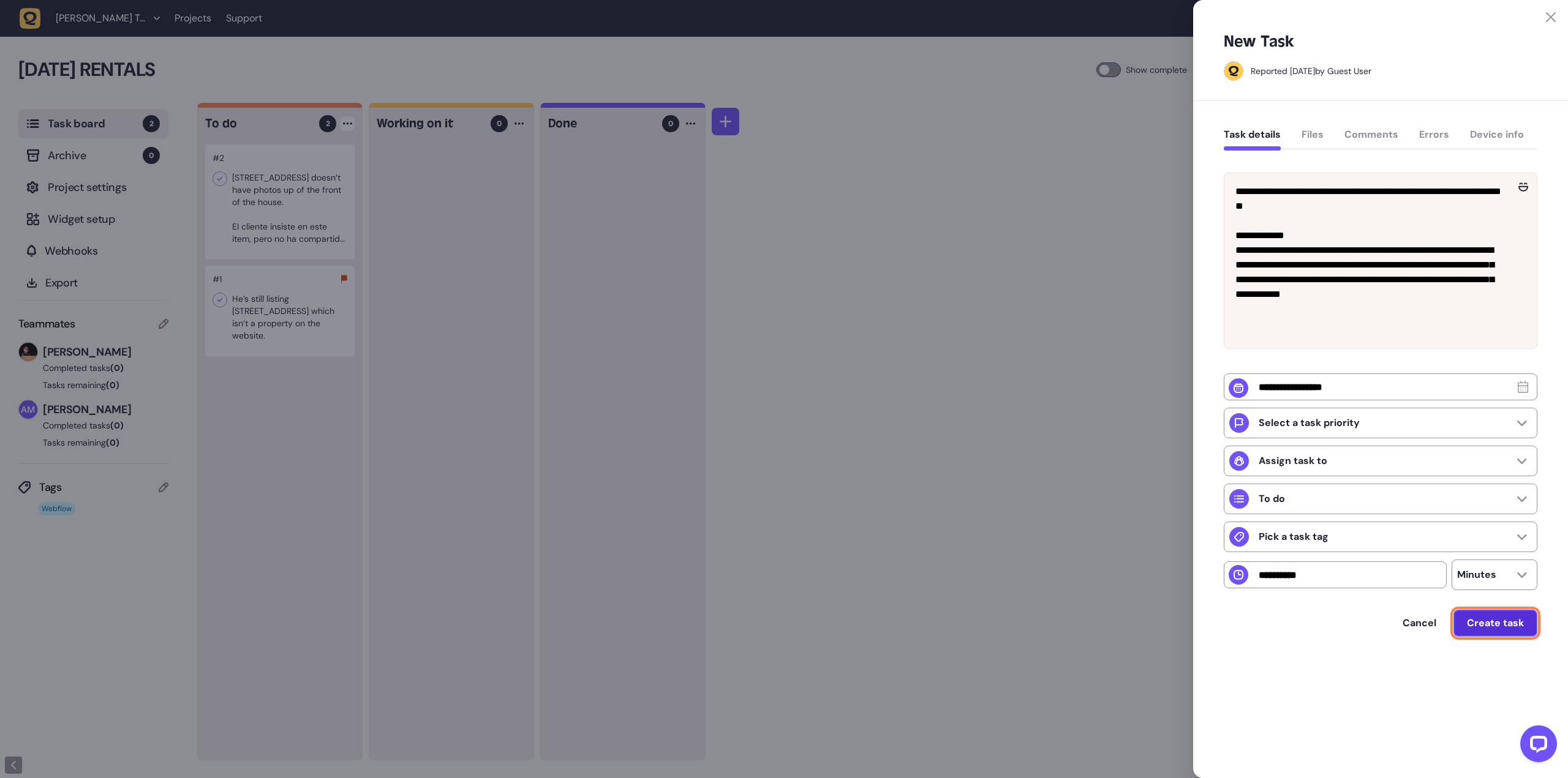 click on "Create task" 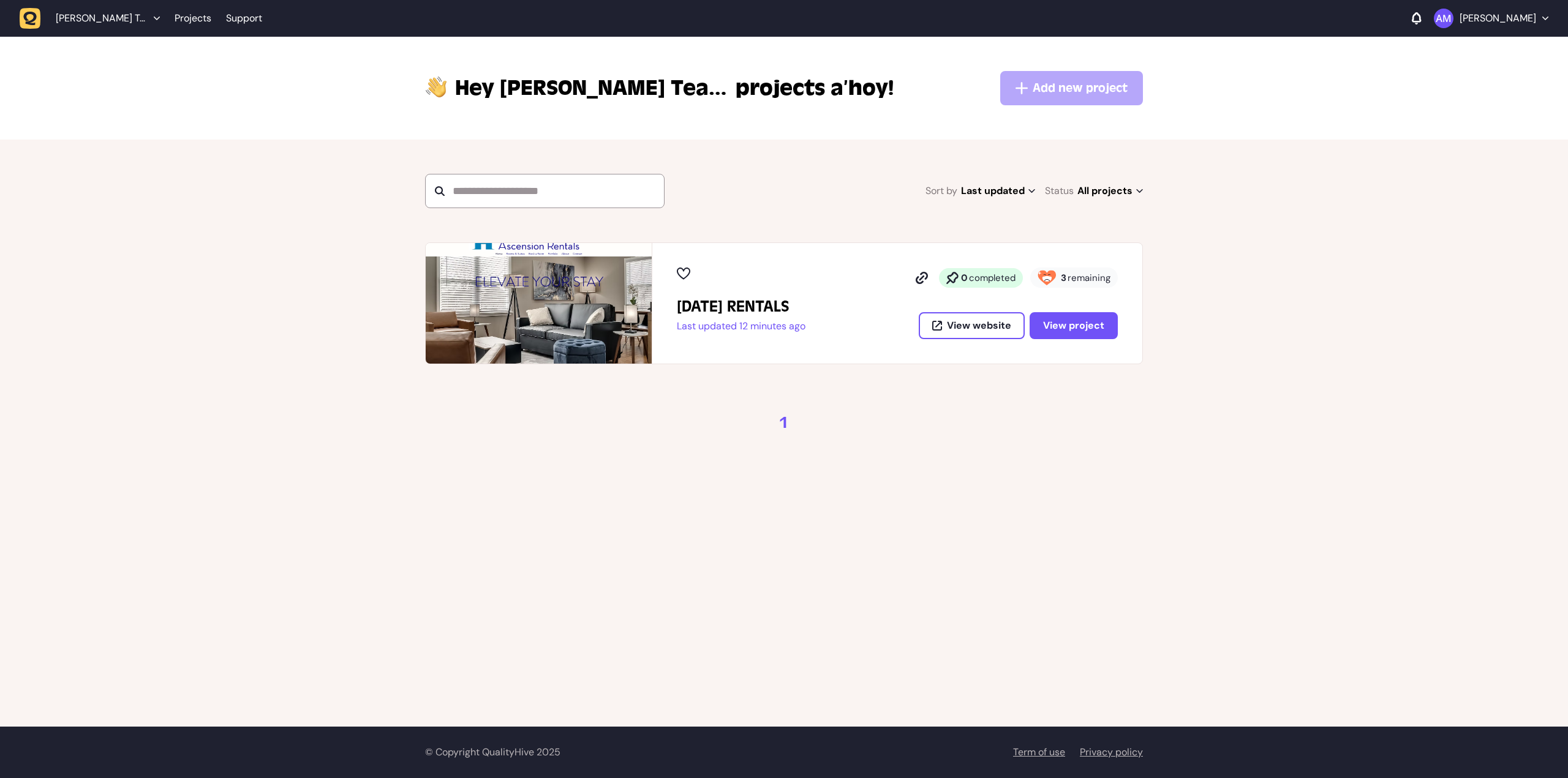 scroll, scrollTop: 0, scrollLeft: 0, axis: both 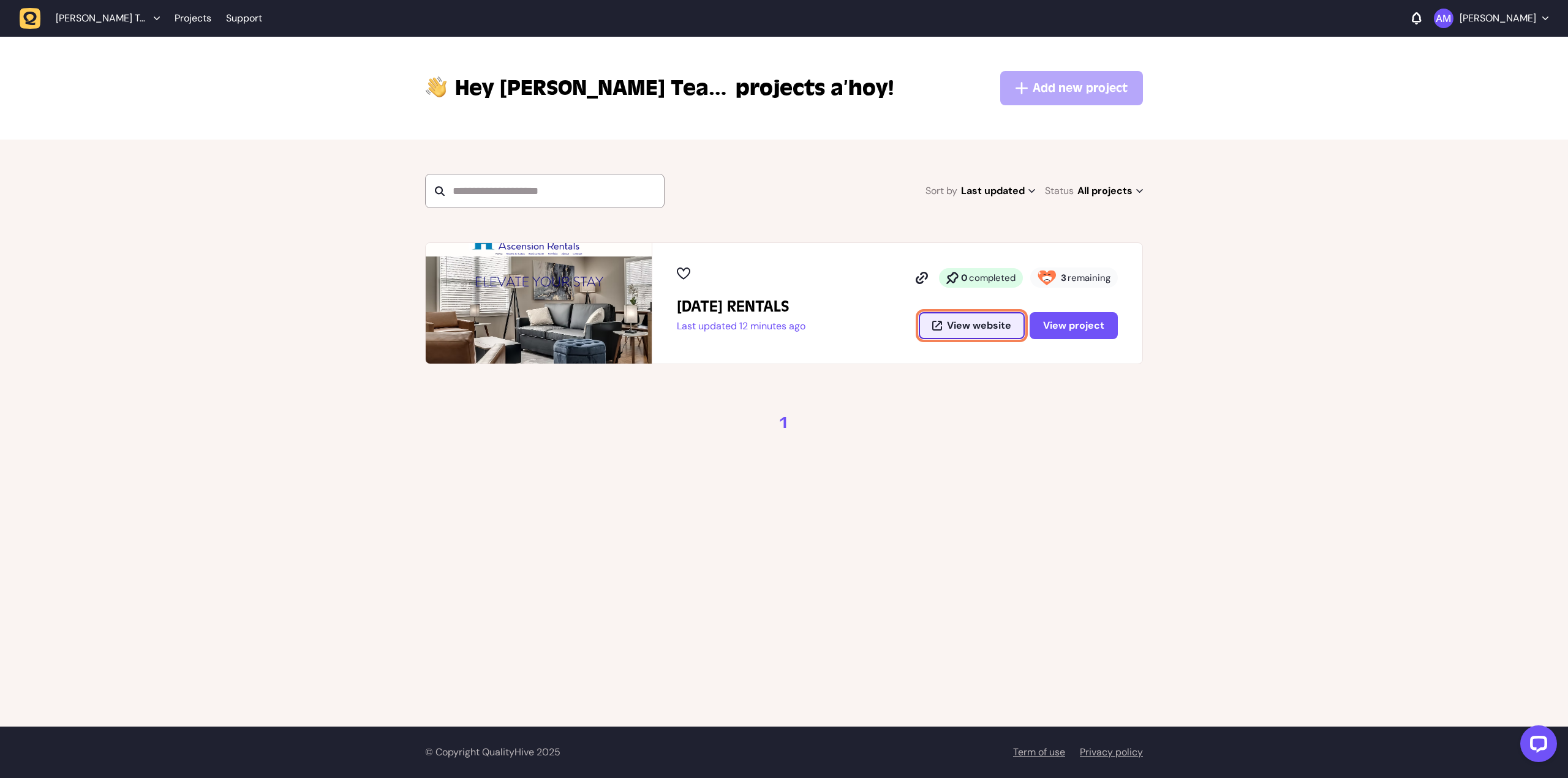 click on "View website" 